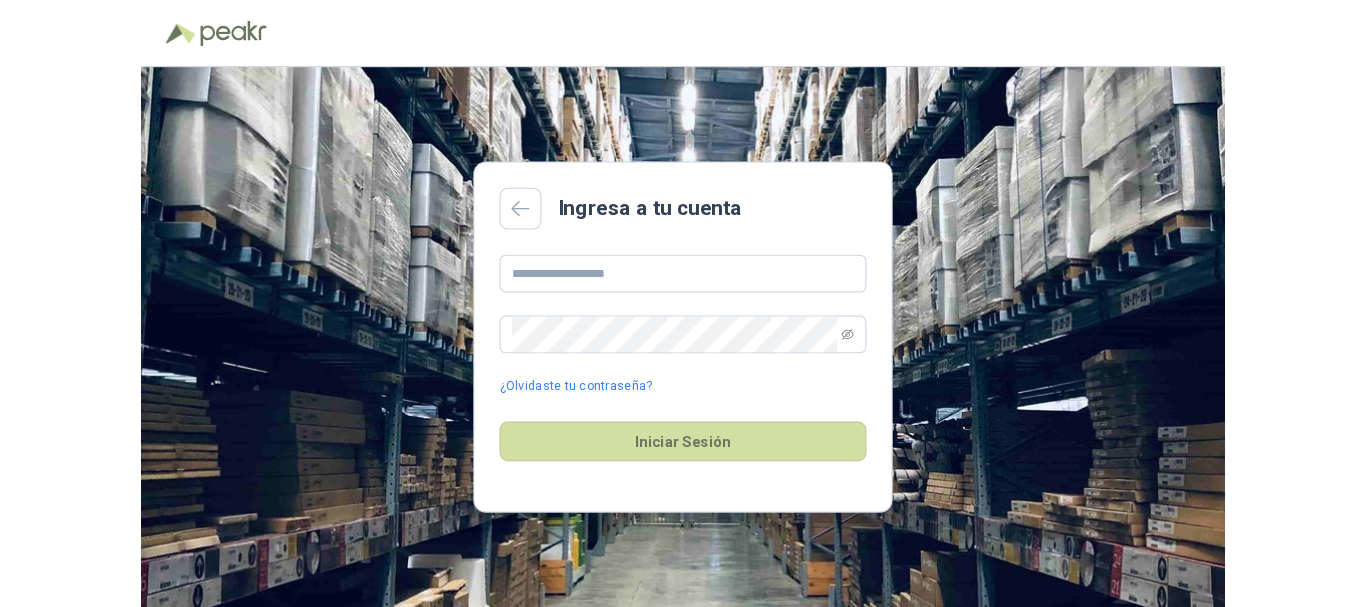 scroll, scrollTop: 0, scrollLeft: 0, axis: both 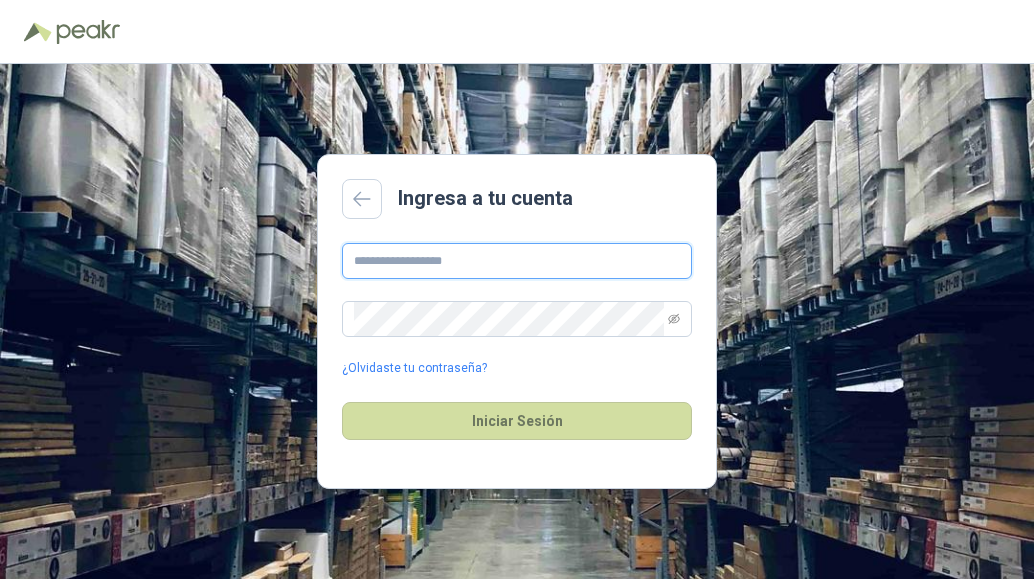 click at bounding box center [517, 261] 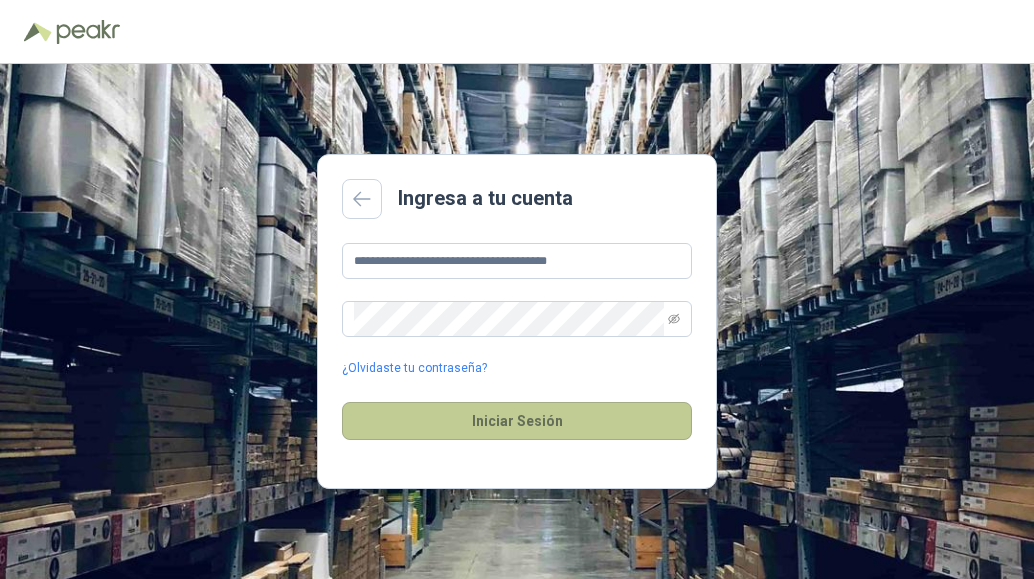 click on "Iniciar Sesión" at bounding box center (517, 421) 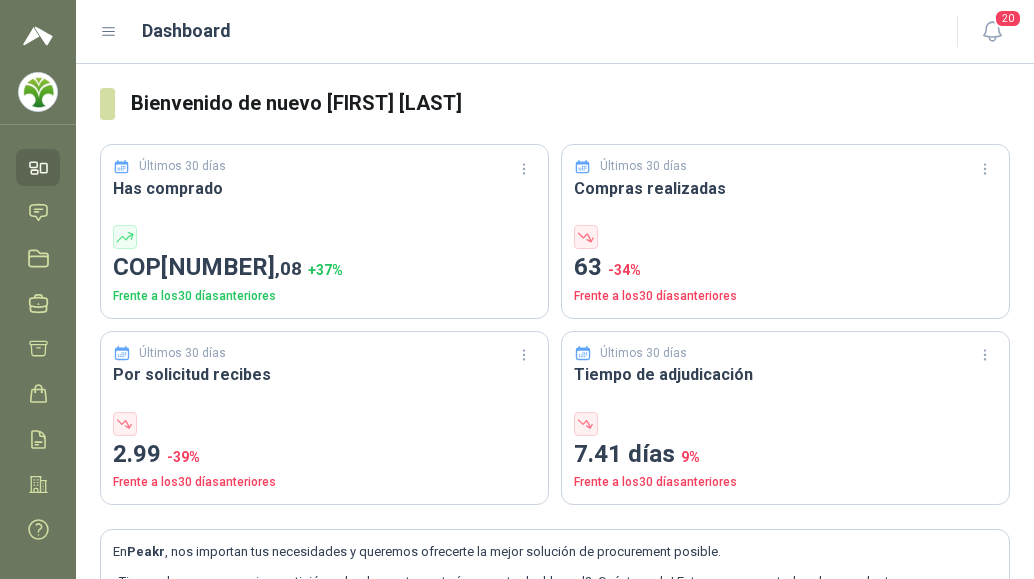 type 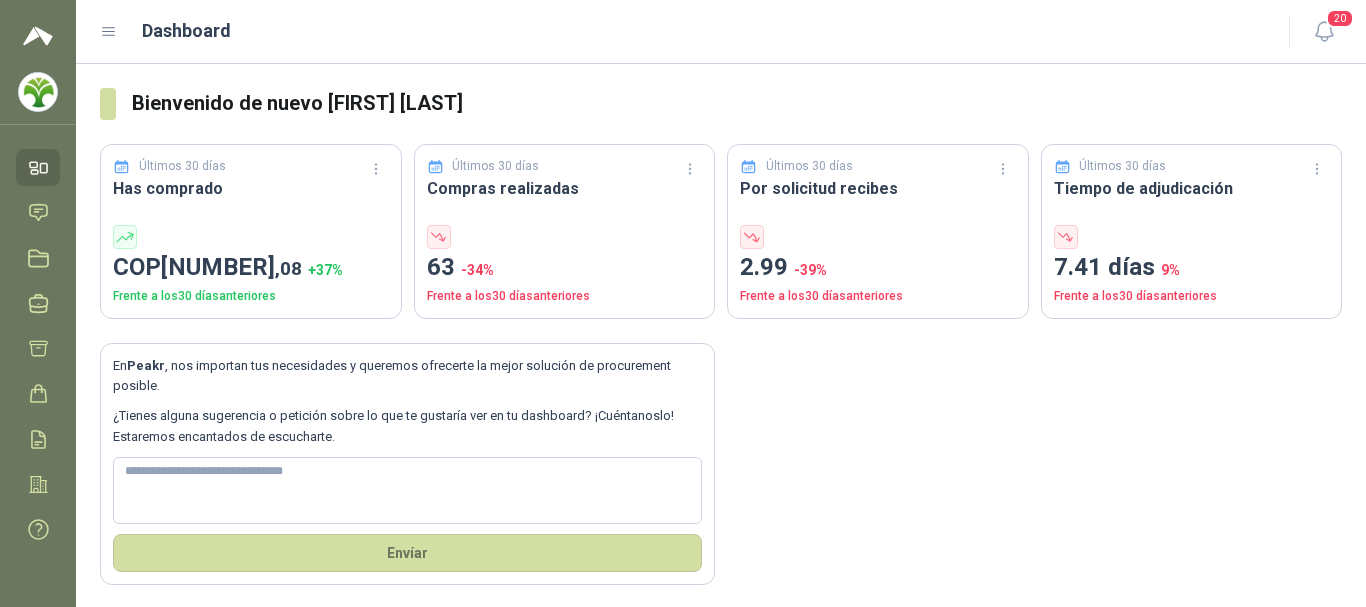 click at bounding box center [38, 92] 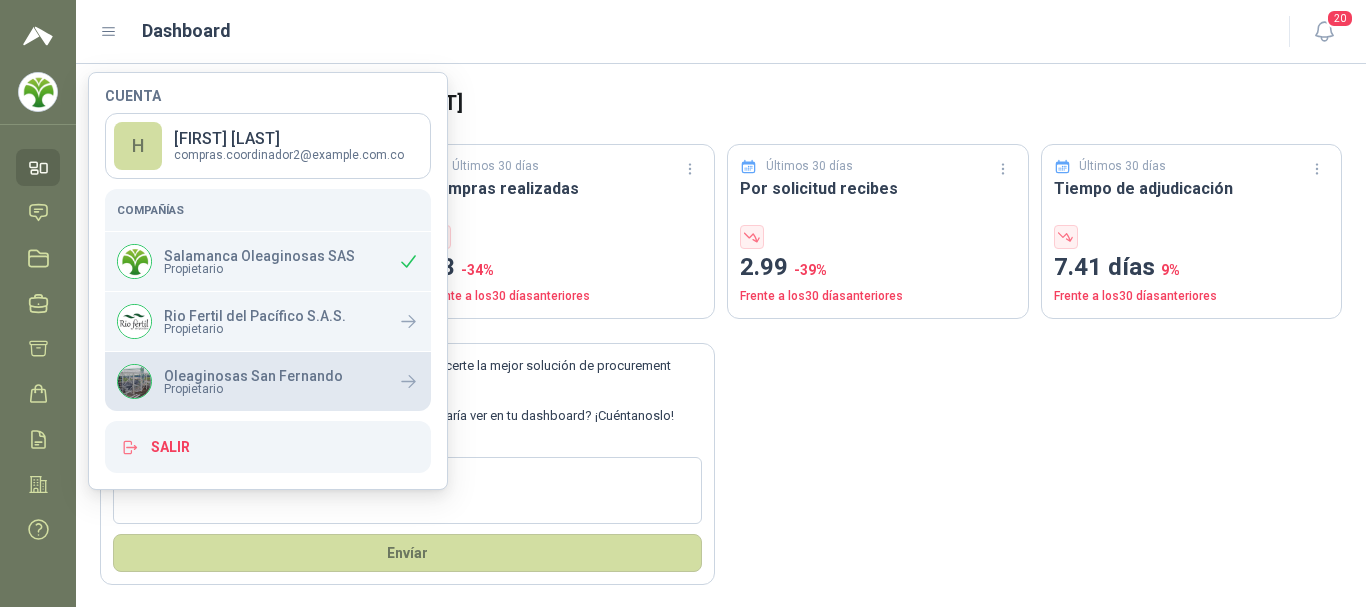 click on "Oleaginosas San Fernando" at bounding box center (253, 376) 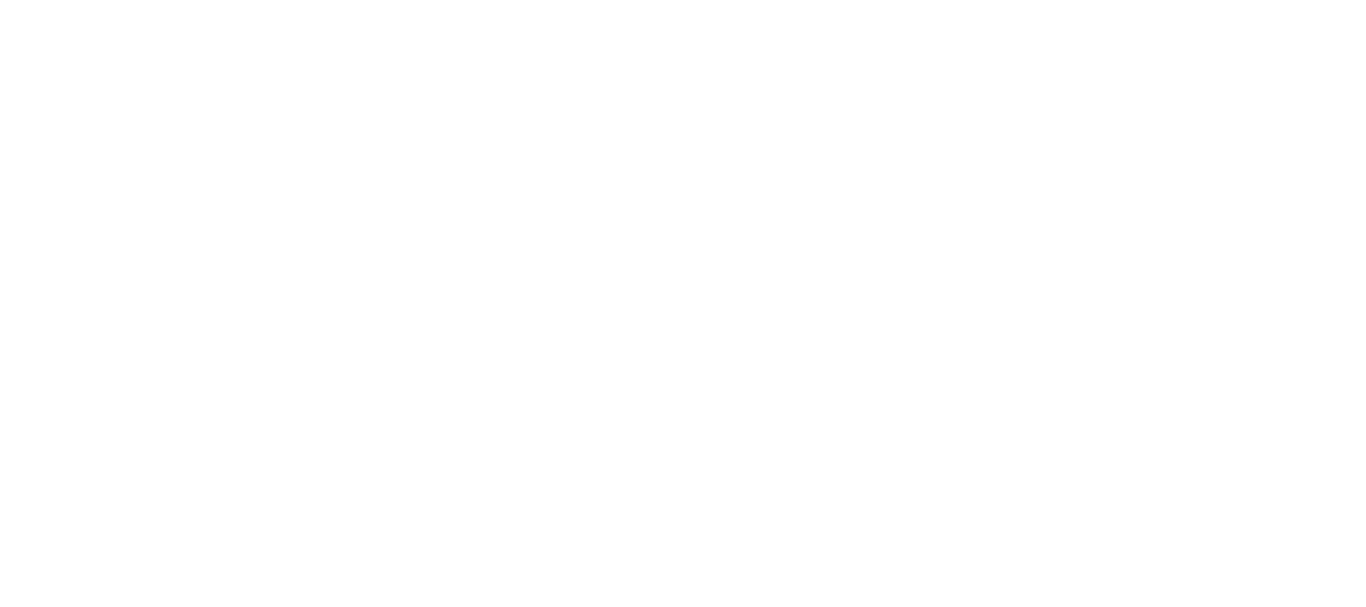 scroll, scrollTop: 0, scrollLeft: 0, axis: both 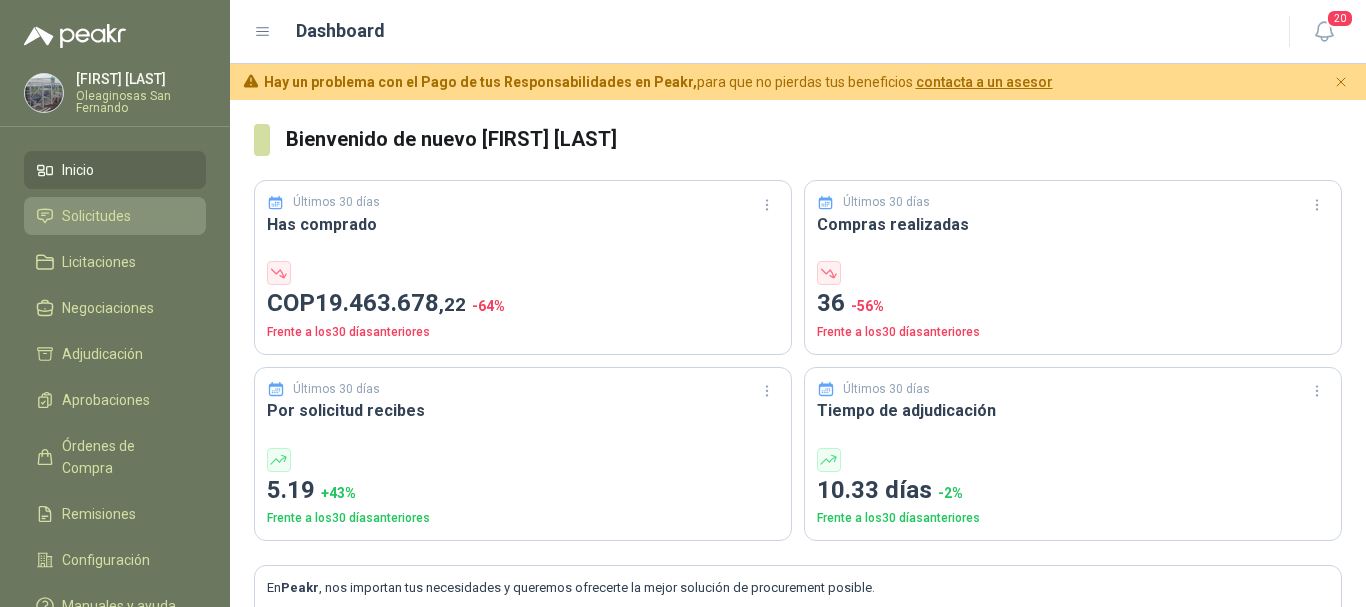 click on "Solicitudes" at bounding box center [96, 216] 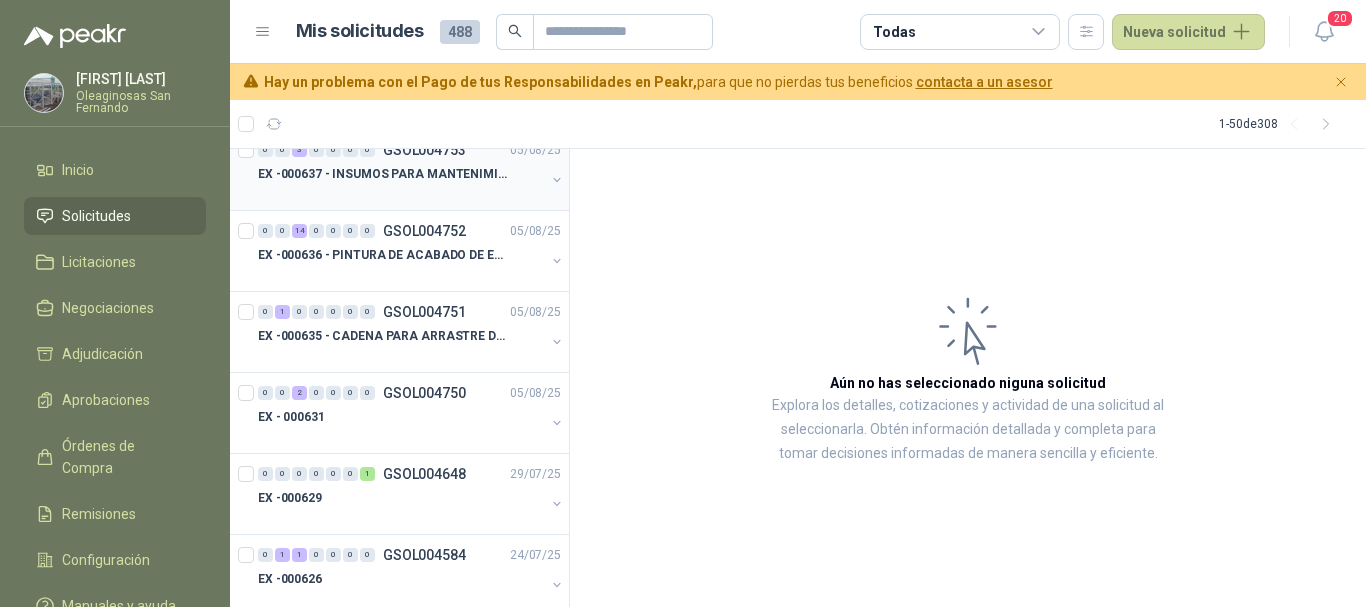 scroll, scrollTop: 0, scrollLeft: 0, axis: both 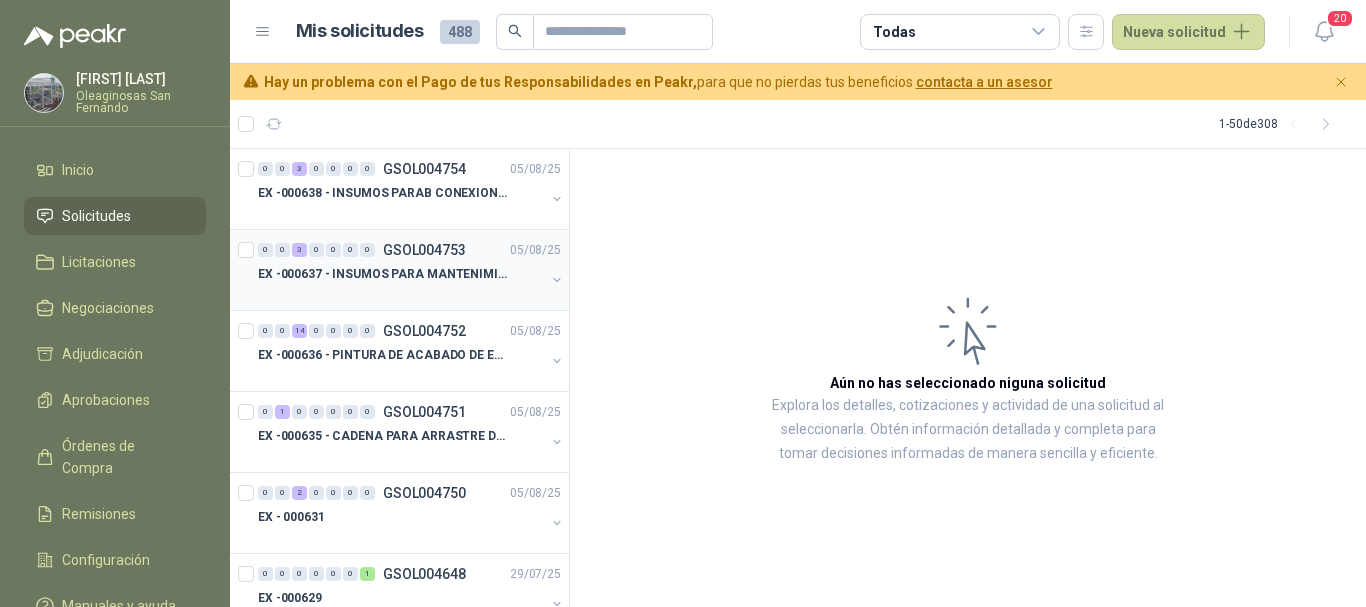 click on "EX -000637 - INSUMOS PARA MANTENIMINENTO MECANICO" at bounding box center [382, 274] 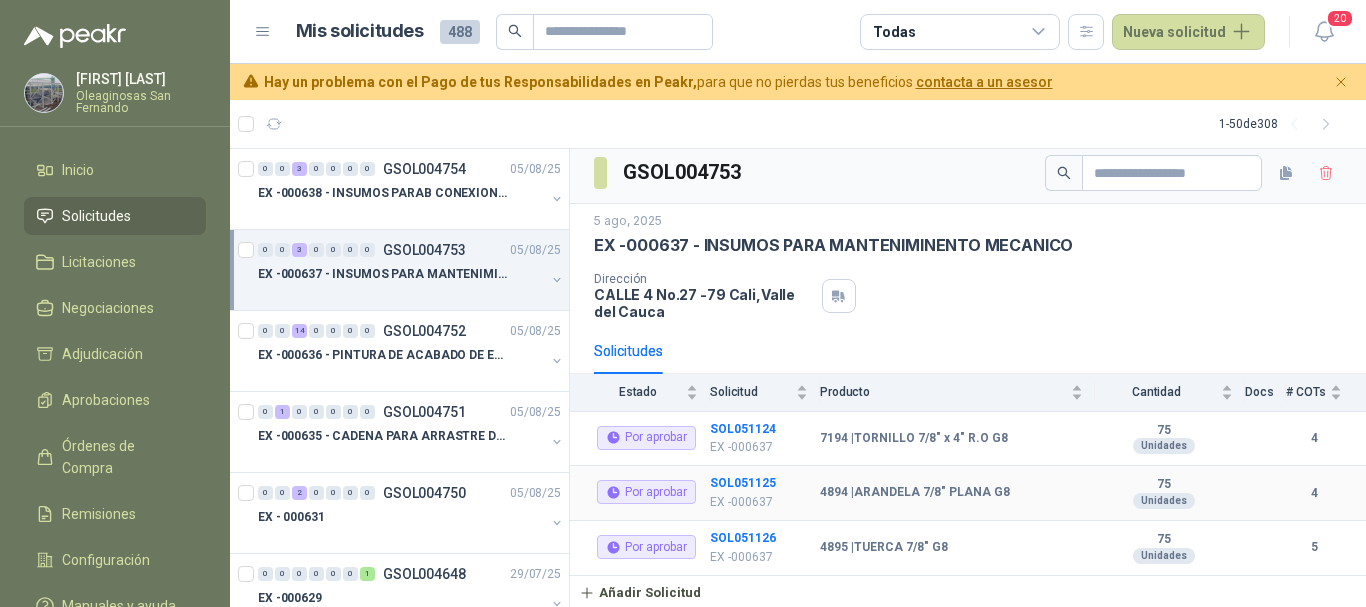 scroll, scrollTop: 8, scrollLeft: 0, axis: vertical 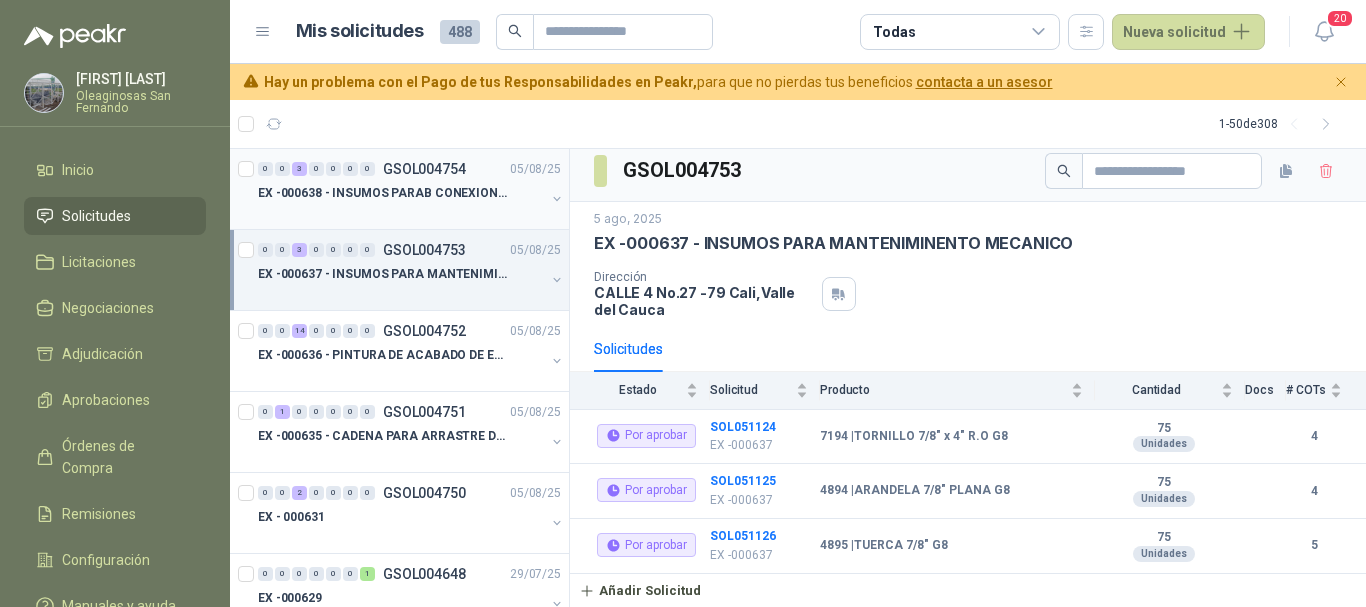 click on "EX -000638 - INSUMOS PARAB CONEXION DE TUBERIA Y A" at bounding box center [382, 193] 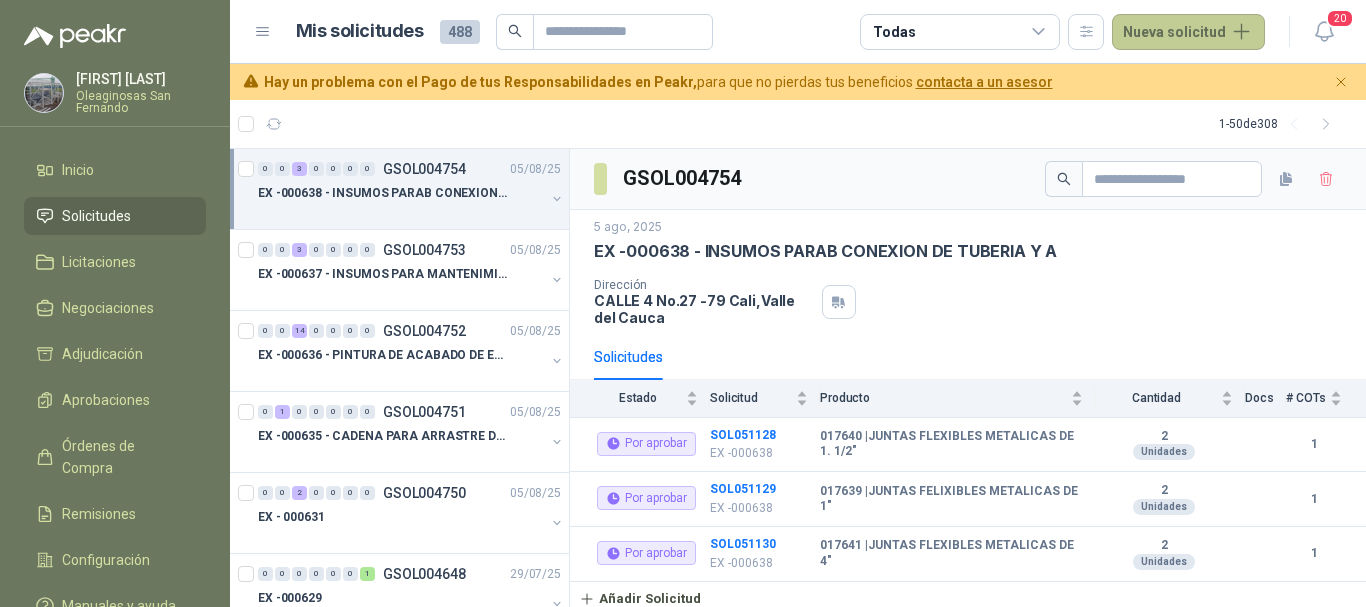 click on "Nueva solicitud" at bounding box center (1188, 32) 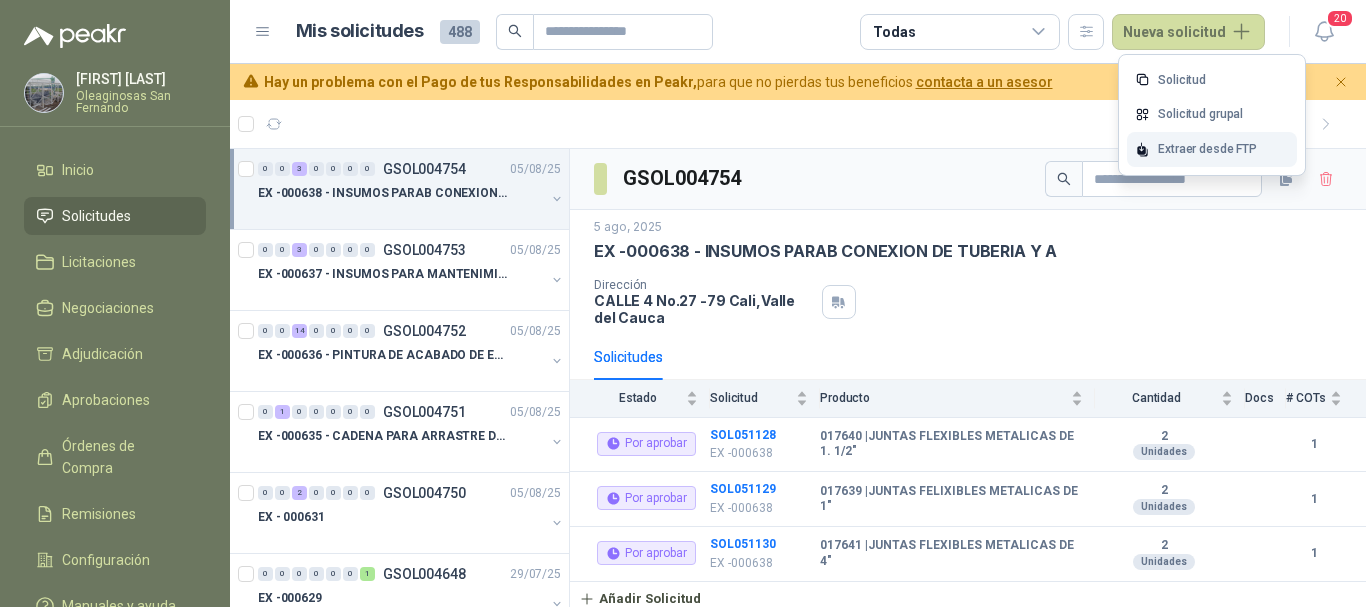 click on "Extraer desde FTP" at bounding box center [1212, 149] 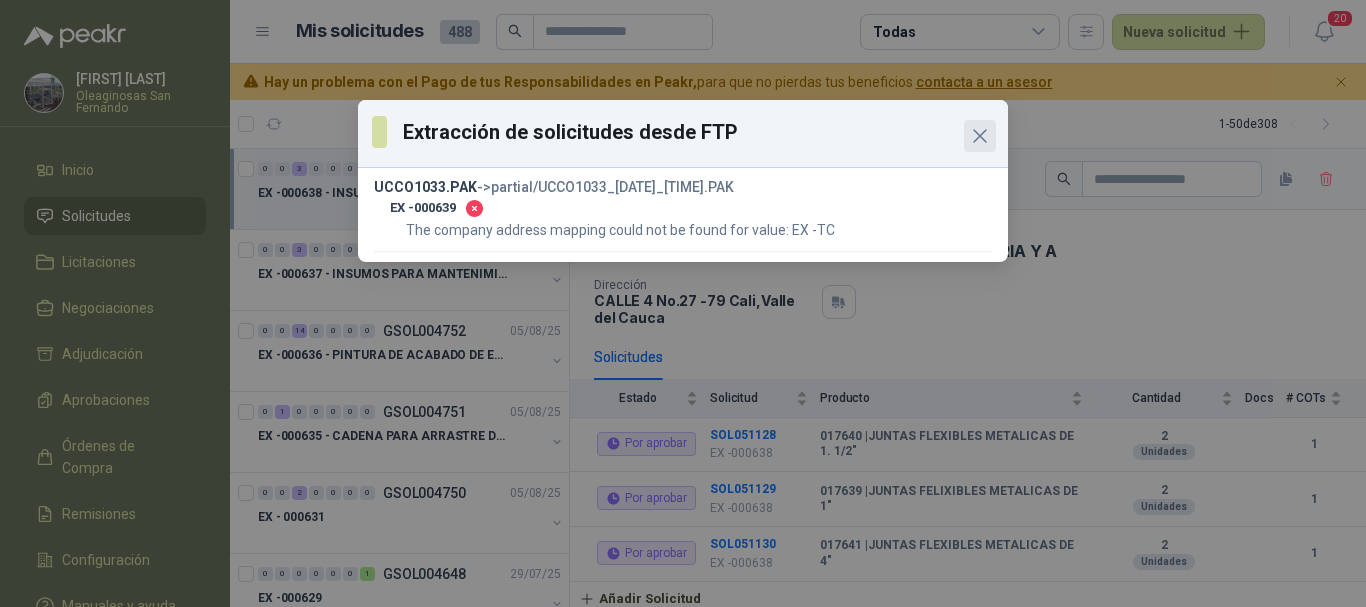 click 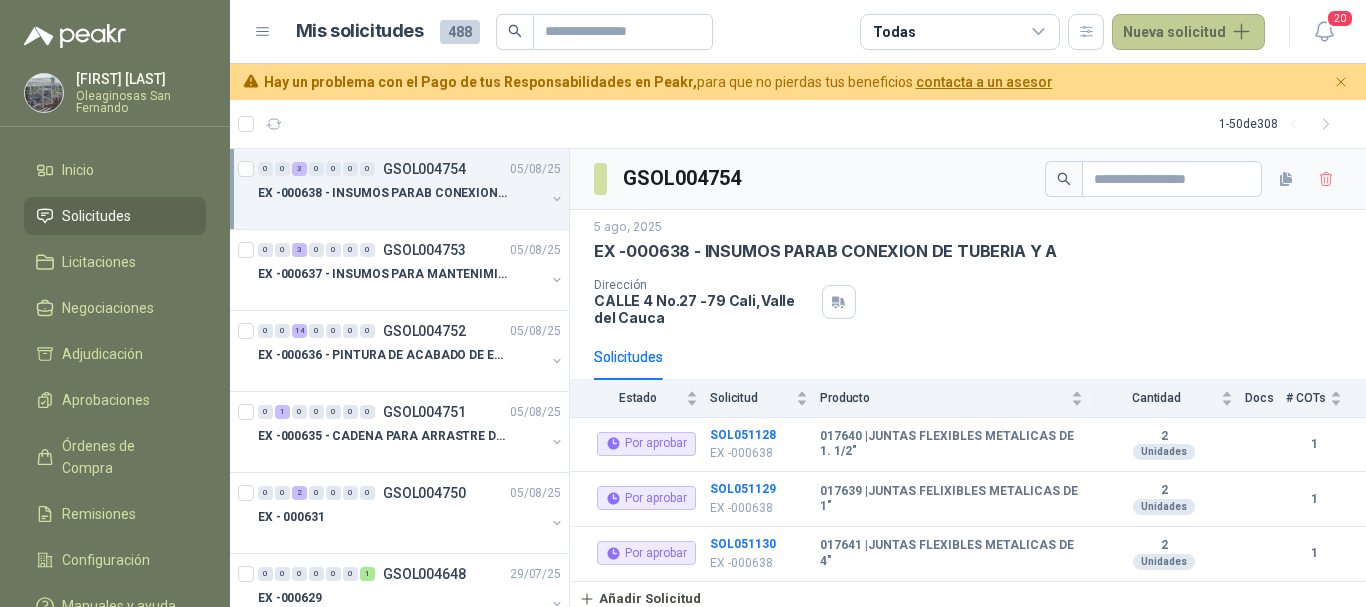 click on "Nueva solicitud" at bounding box center (1188, 32) 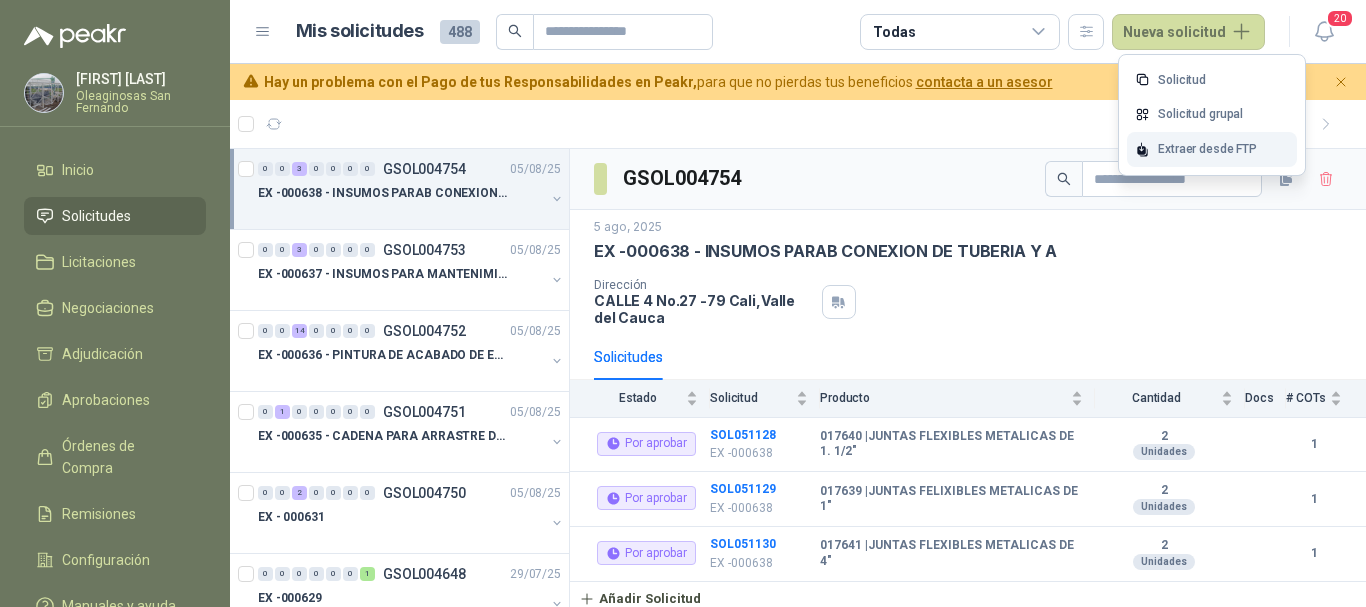 click on "Extraer desde FTP" at bounding box center [1212, 149] 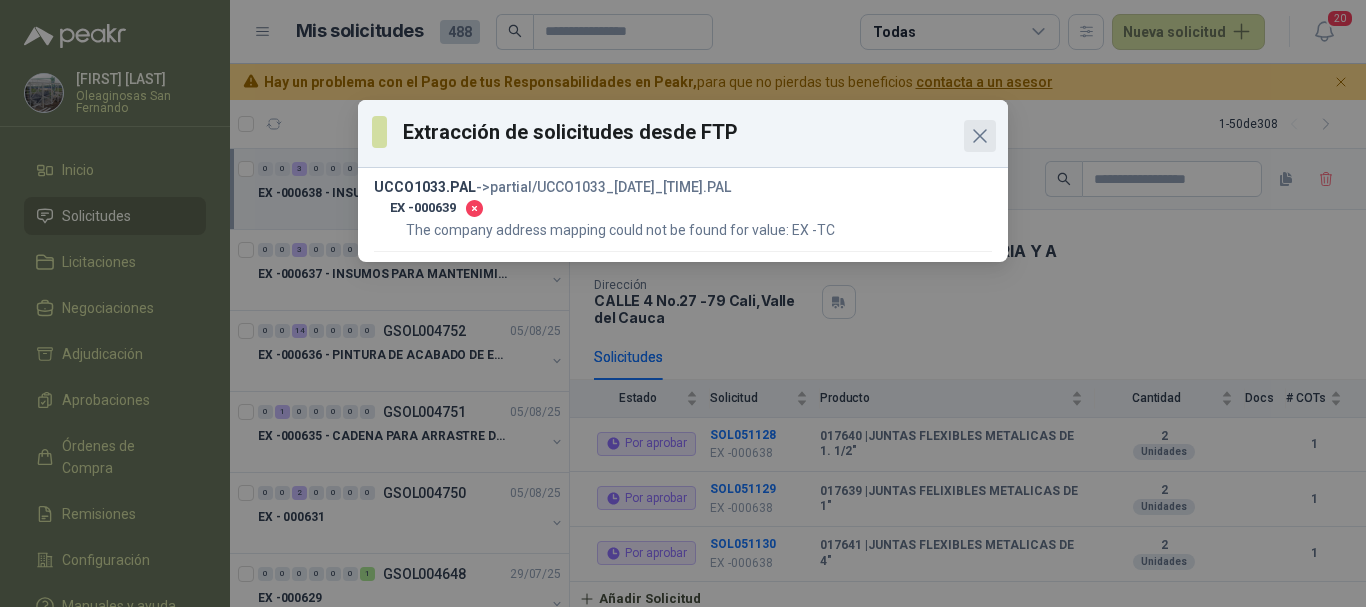 click 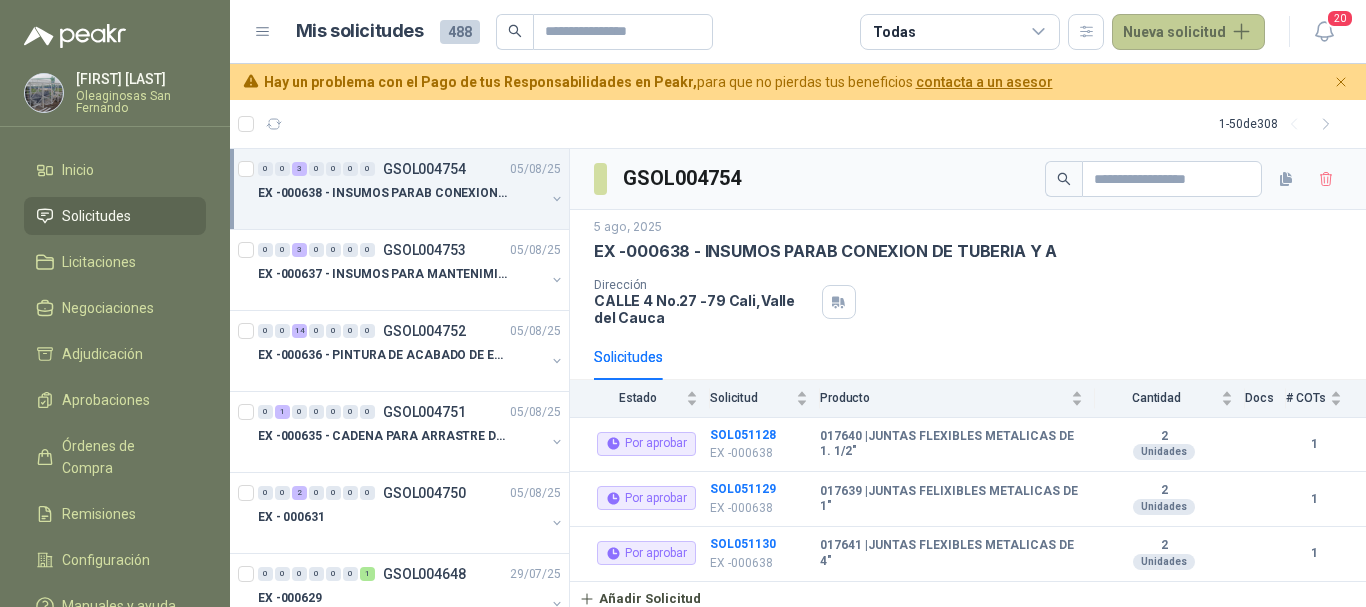click on "Nueva solicitud" at bounding box center (1188, 32) 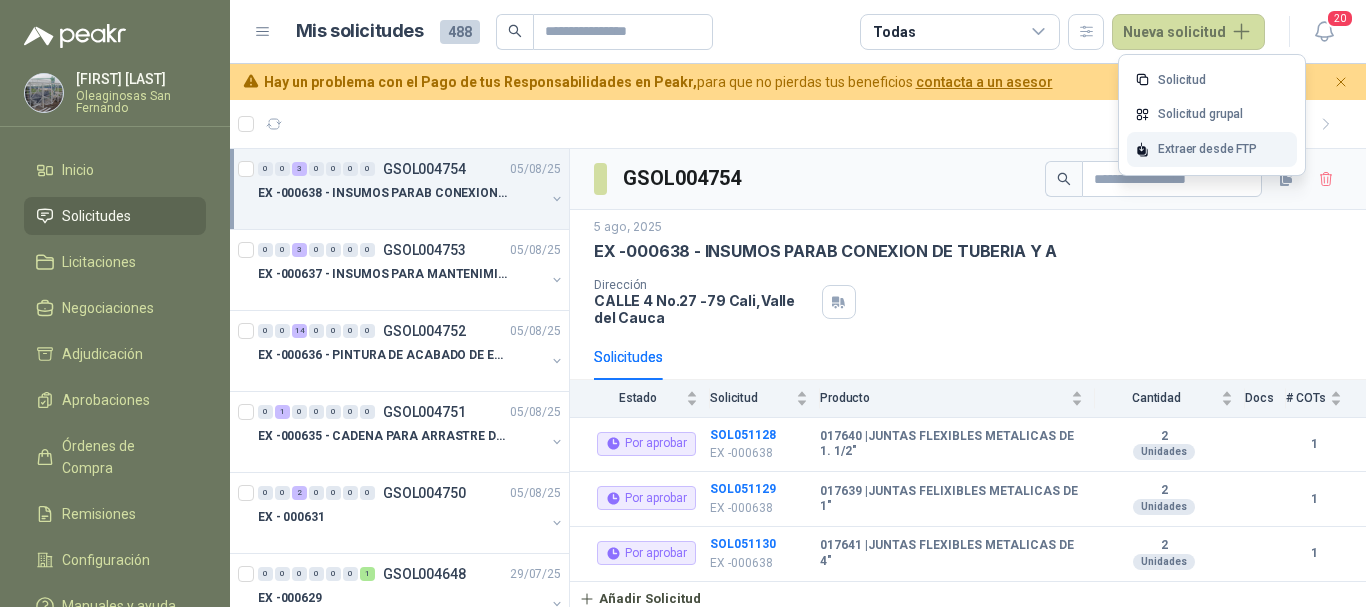 click on "Extraer desde FTP" at bounding box center (1212, 149) 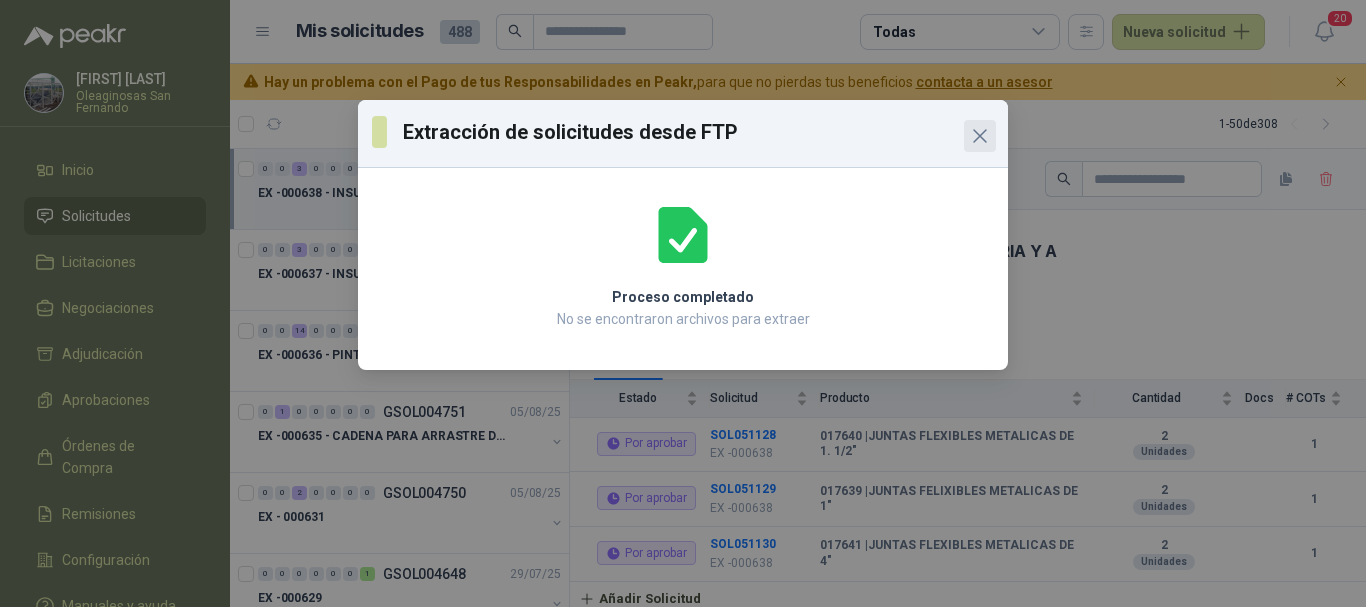 click 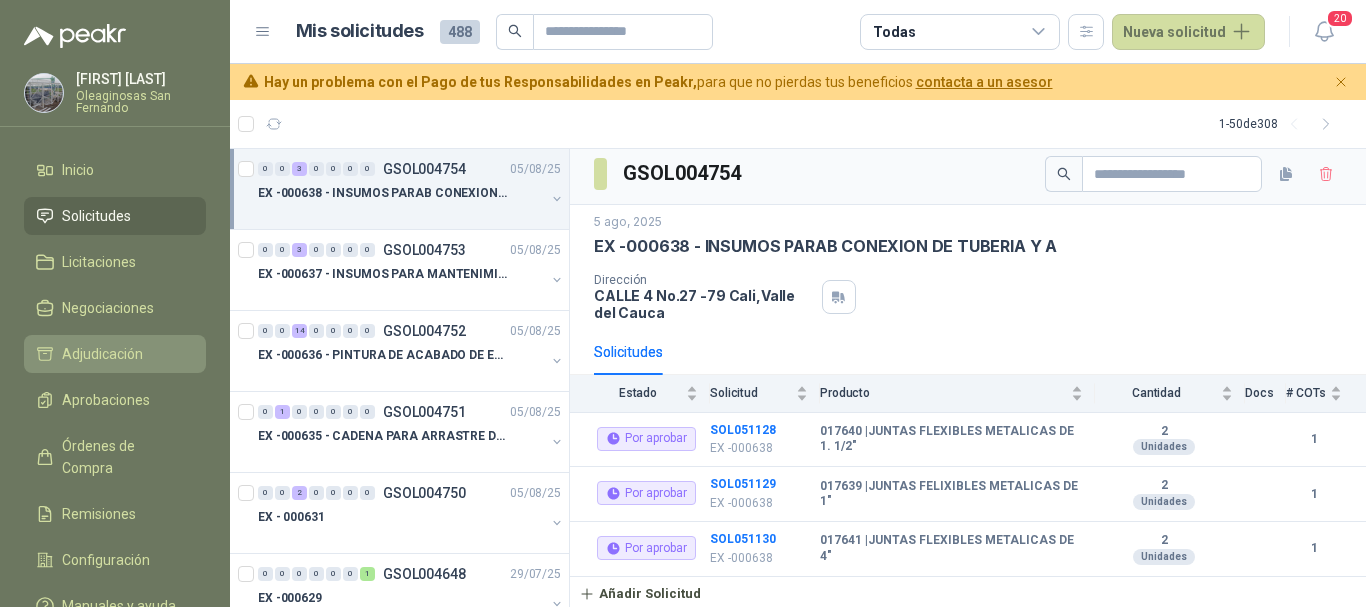 scroll, scrollTop: 8, scrollLeft: 0, axis: vertical 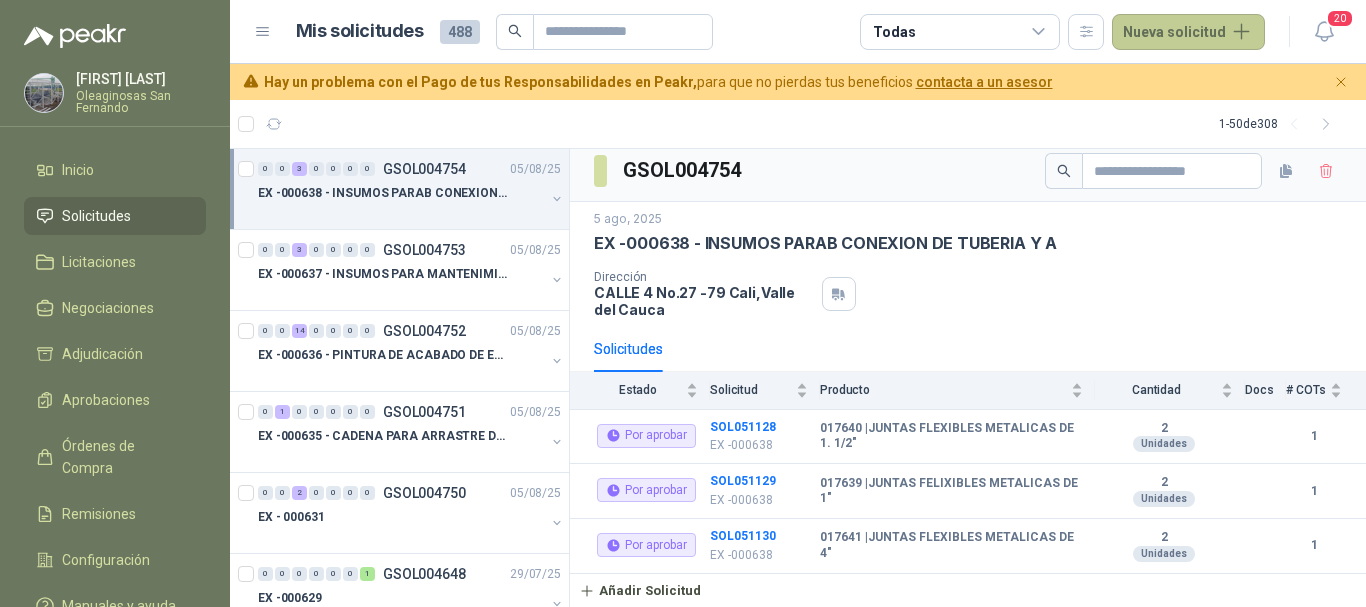 click on "Nueva solicitud" at bounding box center (1188, 32) 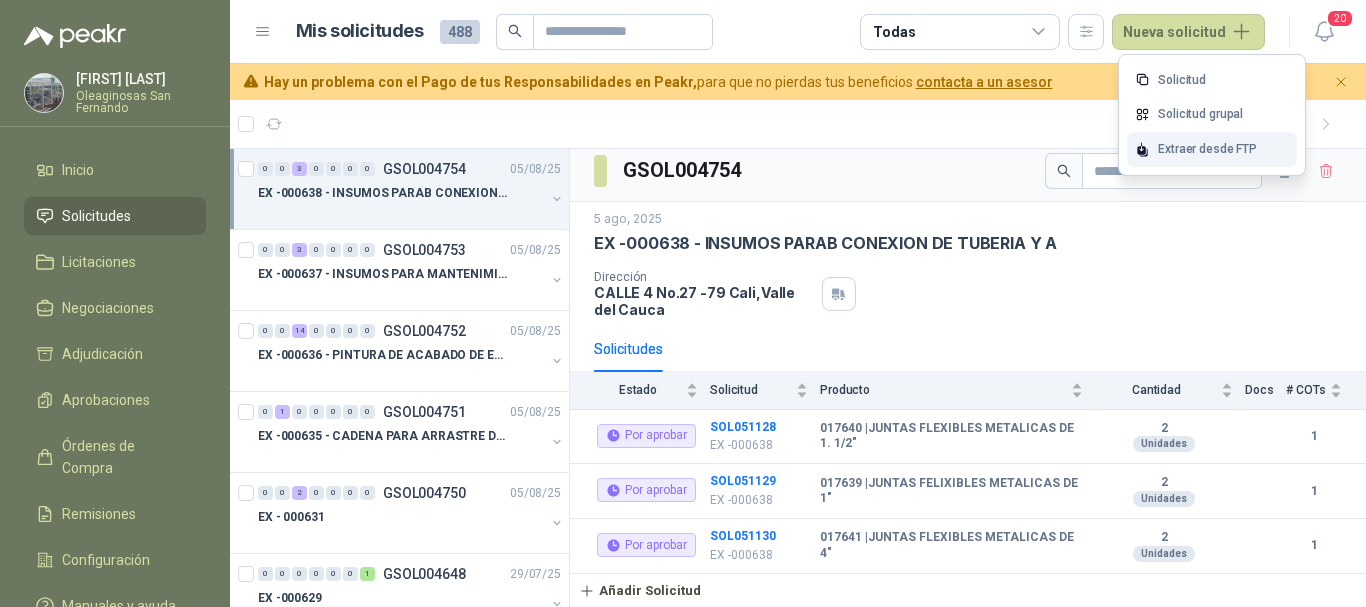 click on "Extraer desde FTP" at bounding box center (1212, 149) 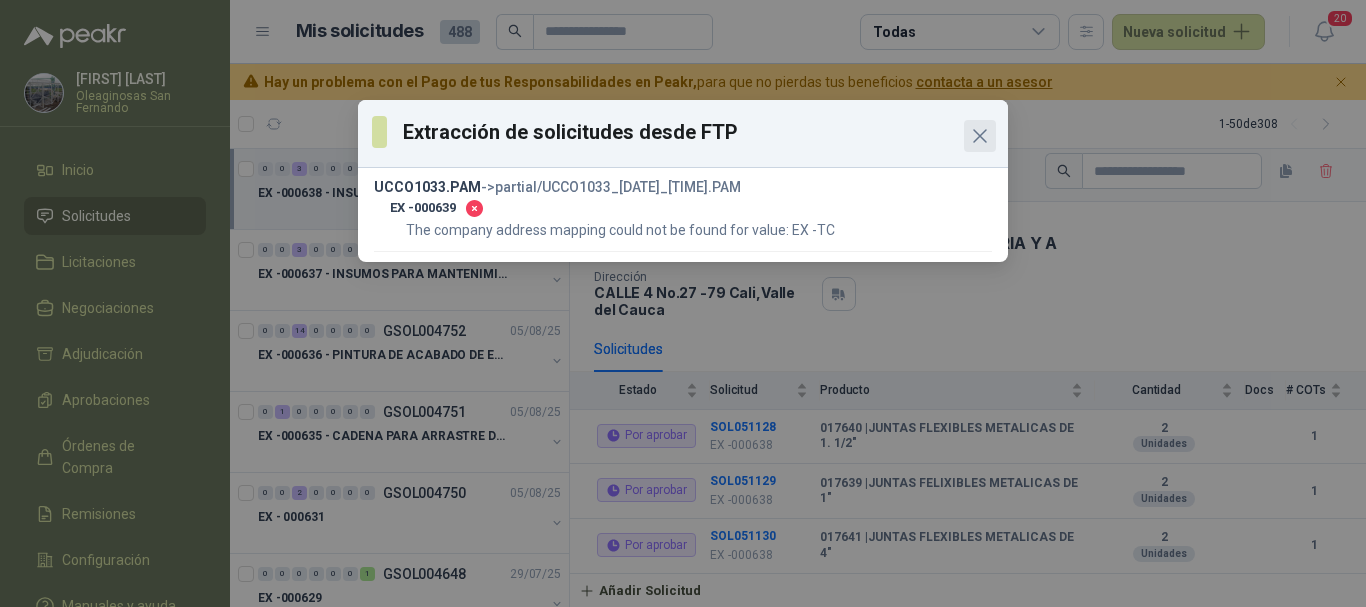 click 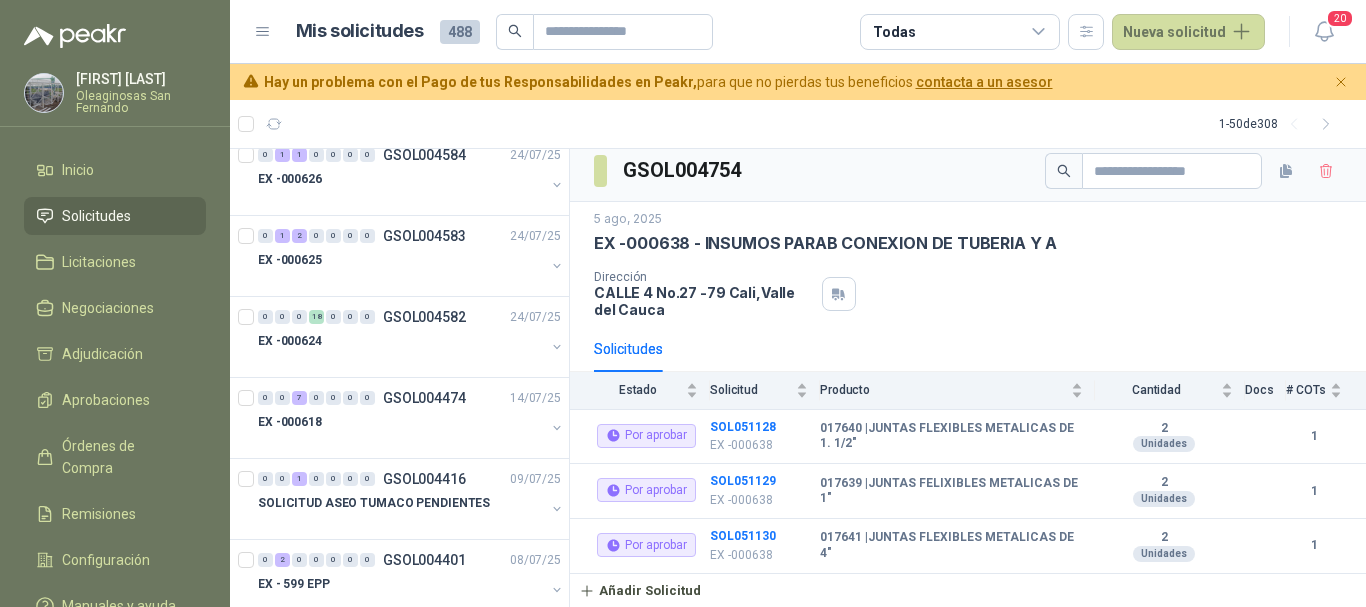 scroll, scrollTop: 0, scrollLeft: 0, axis: both 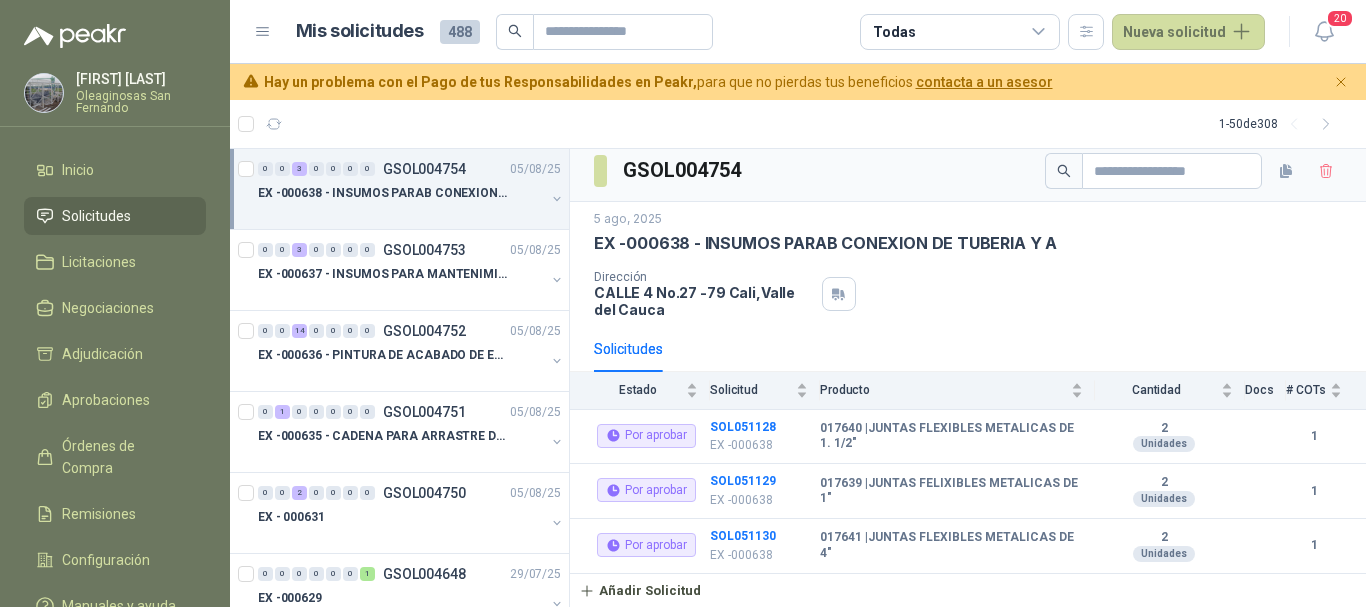 click on "Solicitudes" at bounding box center [96, 216] 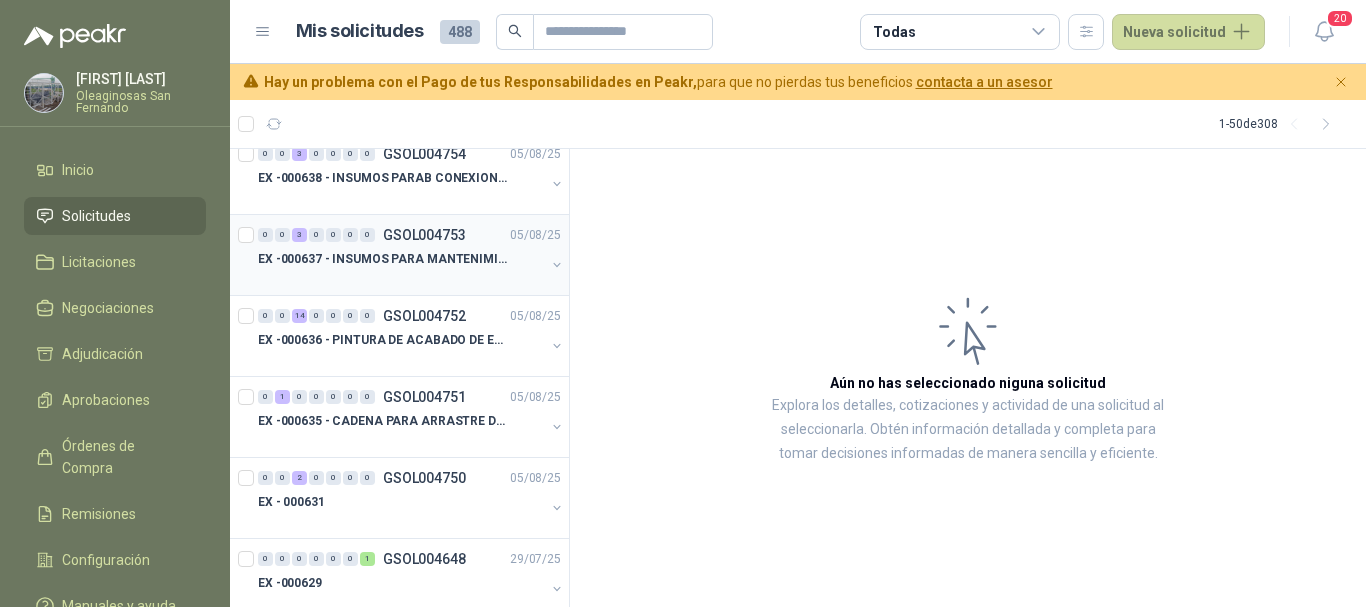scroll, scrollTop: 0, scrollLeft: 0, axis: both 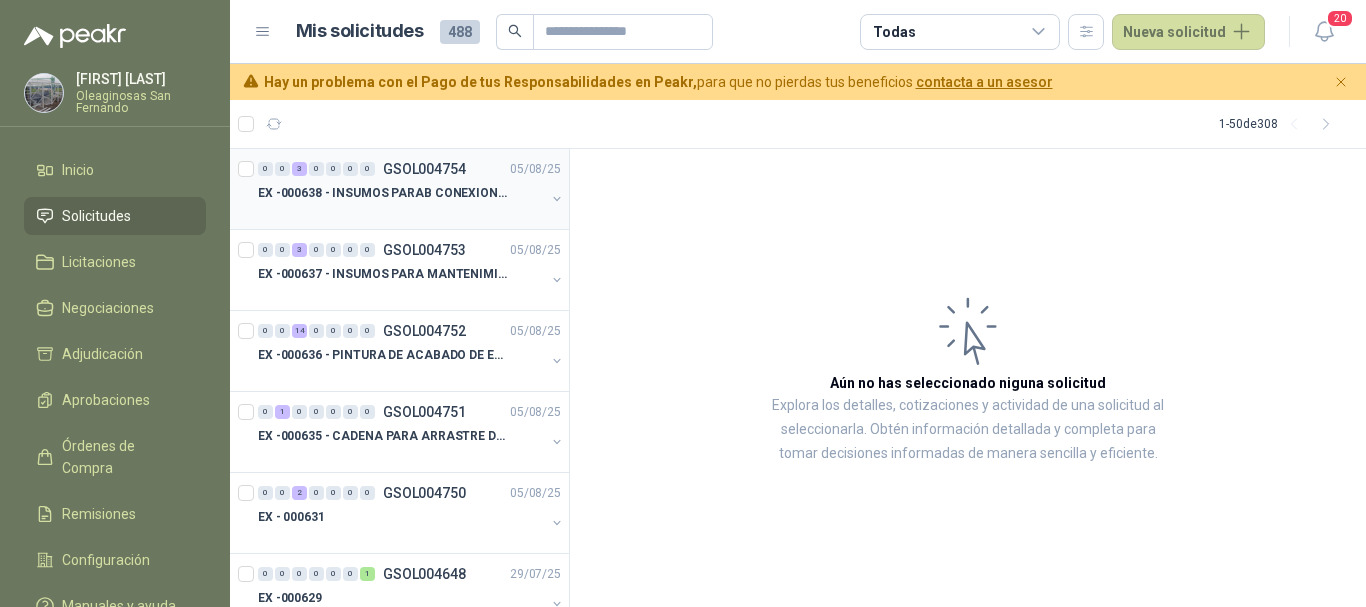 click on "EX -000638 - INSUMOS PARAB CONEXION DE TUBERIA Y A" at bounding box center [382, 193] 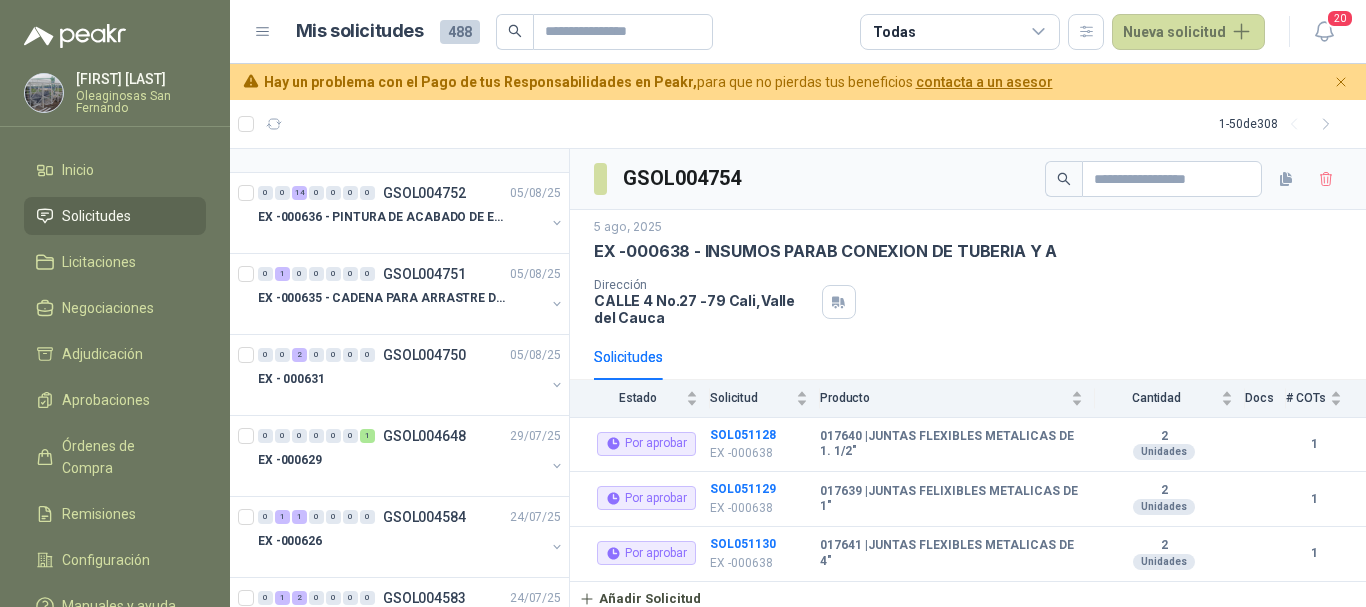 scroll, scrollTop: 0, scrollLeft: 0, axis: both 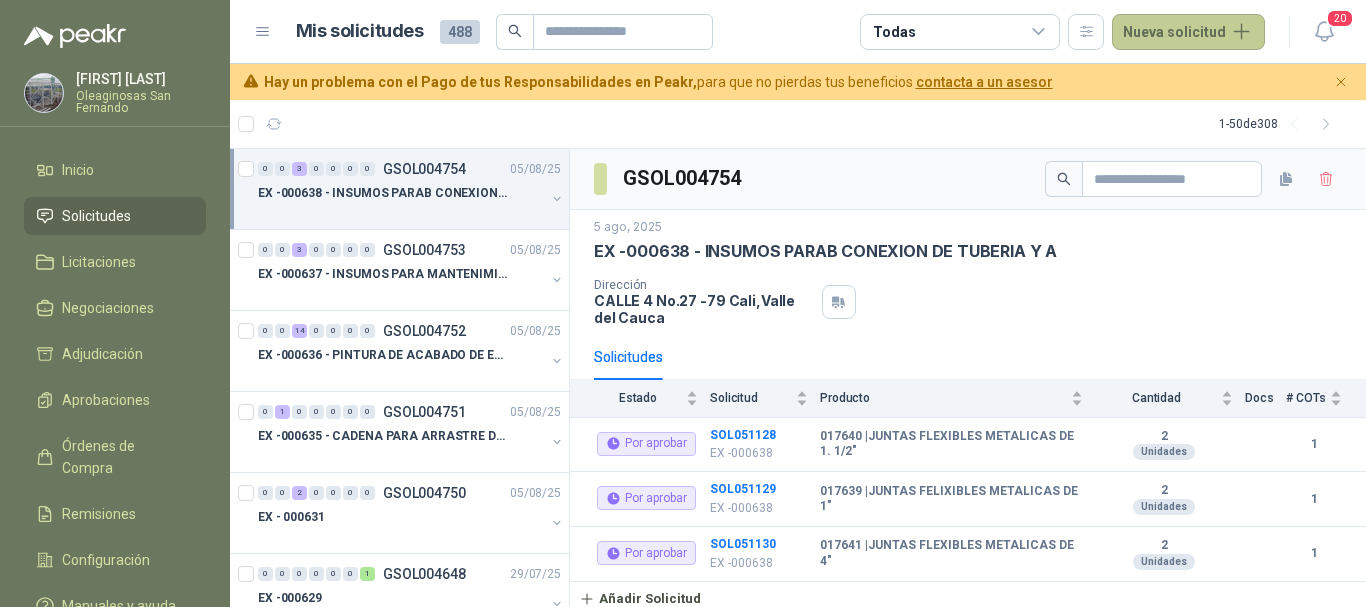 click on "Nueva solicitud" at bounding box center [1188, 32] 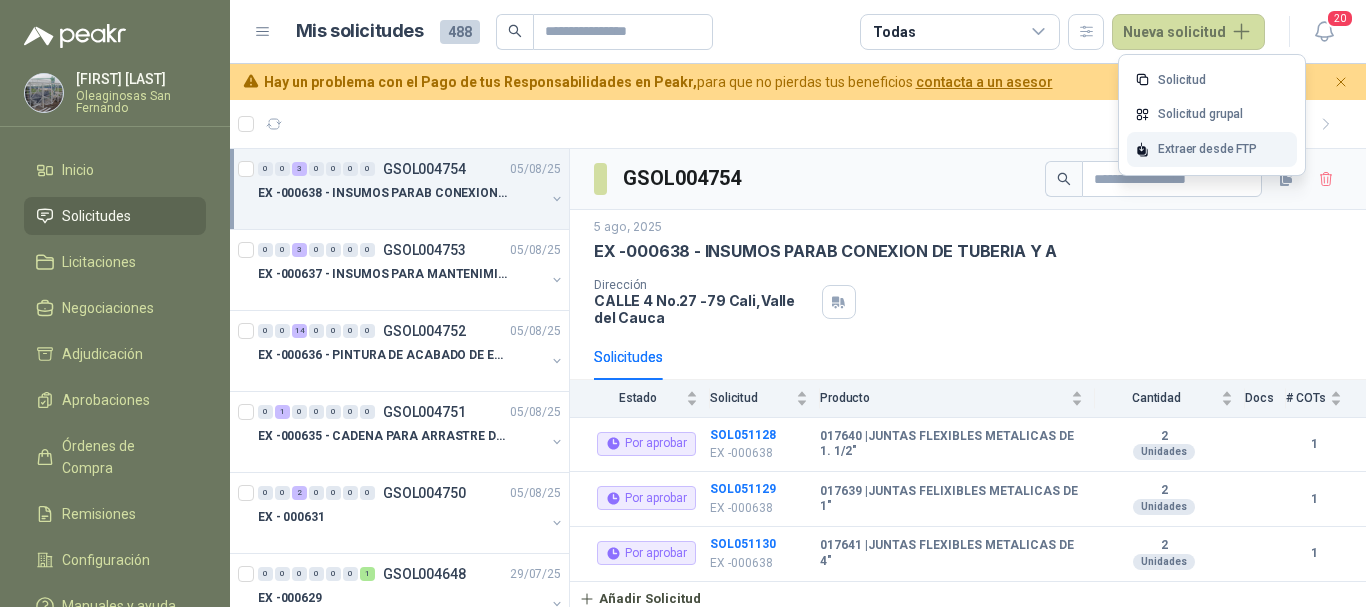 click on "Extraer desde FTP" at bounding box center (1212, 149) 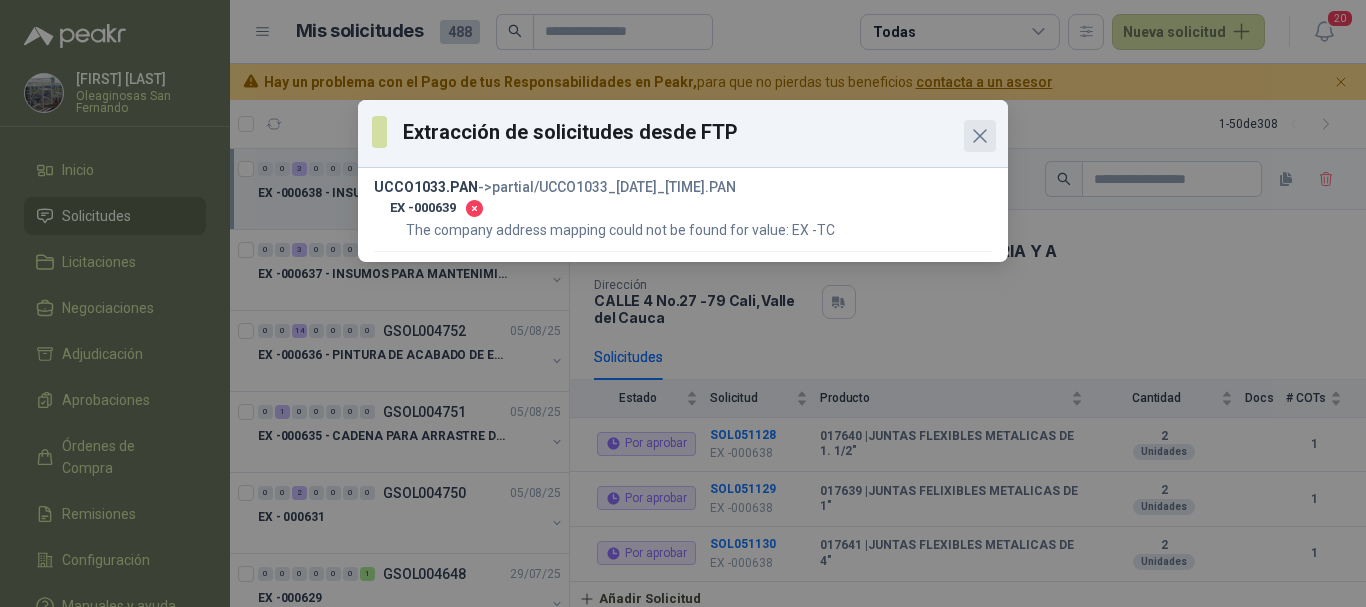 click 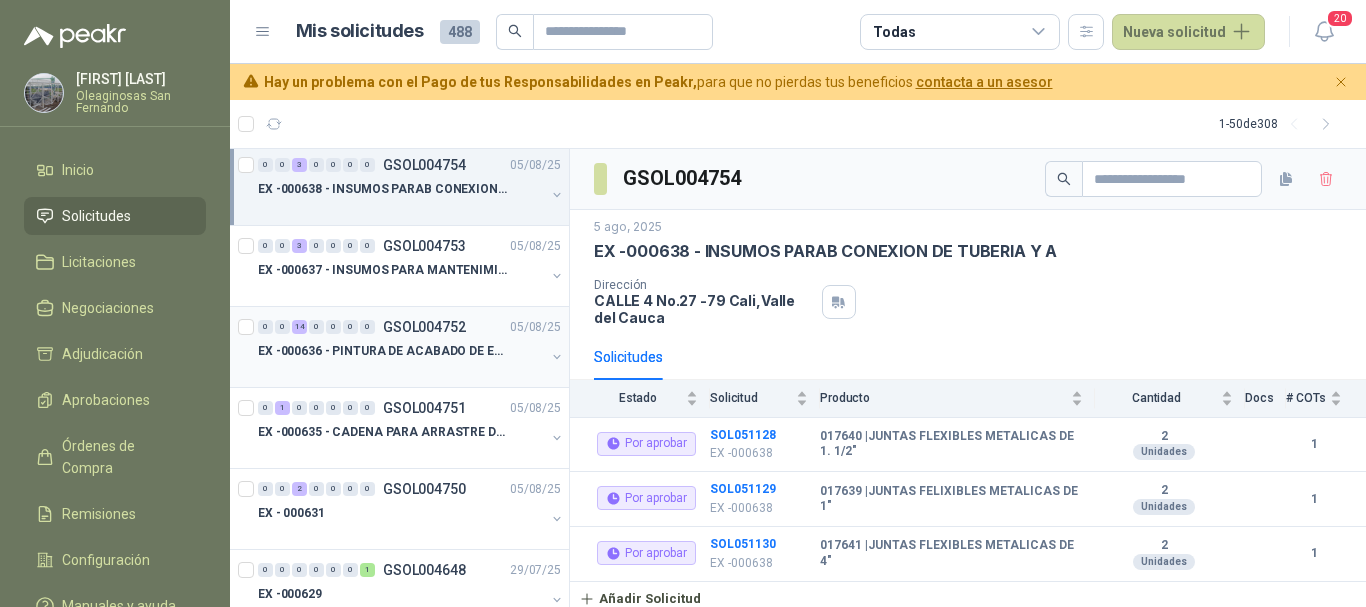 scroll, scrollTop: 0, scrollLeft: 0, axis: both 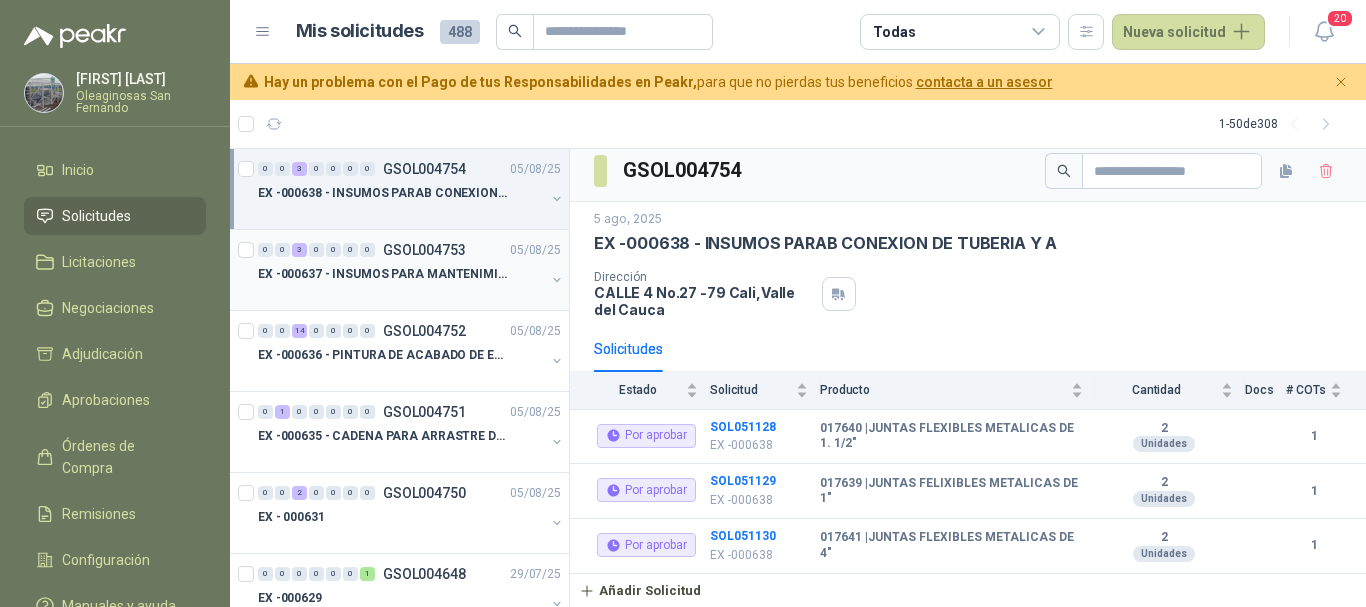 click at bounding box center [401, 294] 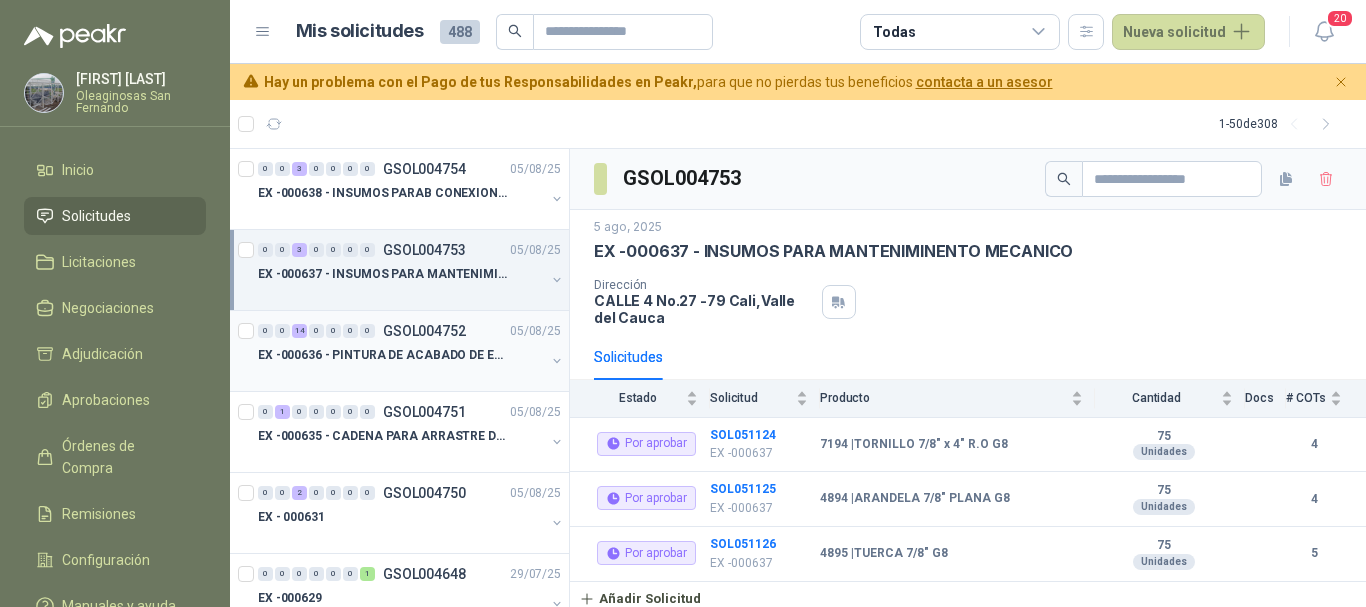 click on "EX -000636 - PINTURA DE ACABADO DE EQUIPOS, ESTRUC" at bounding box center [382, 355] 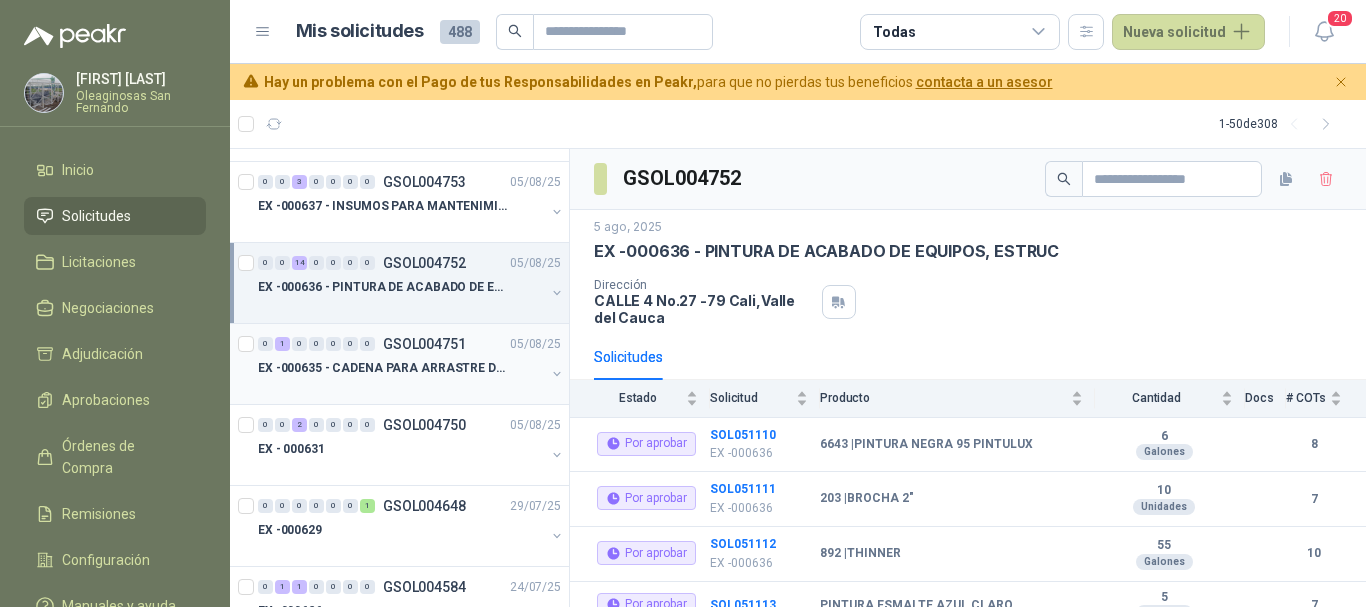scroll, scrollTop: 100, scrollLeft: 0, axis: vertical 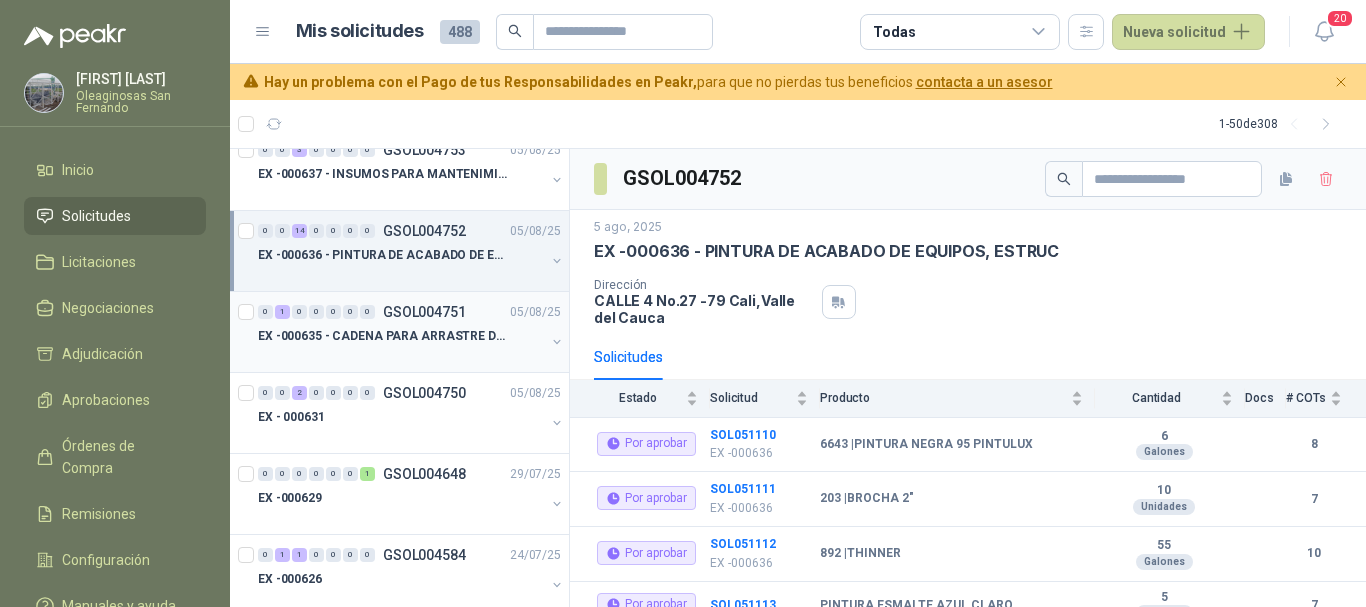 click at bounding box center [401, 356] 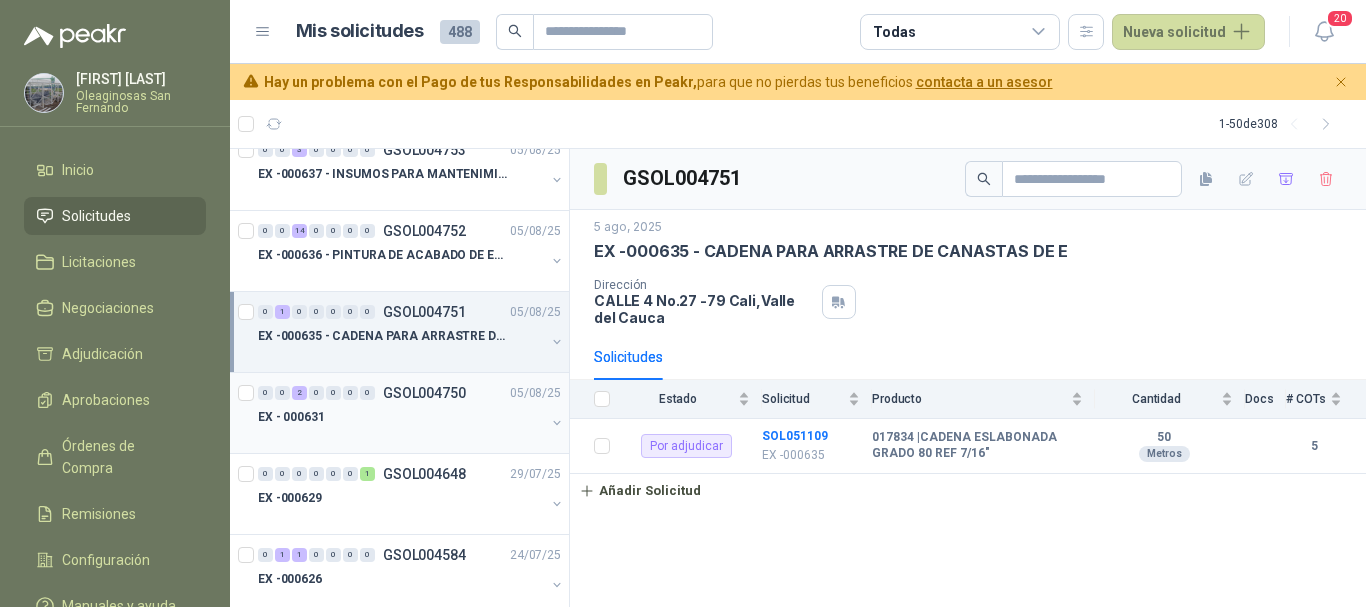 click on "EX - 000631" at bounding box center [401, 417] 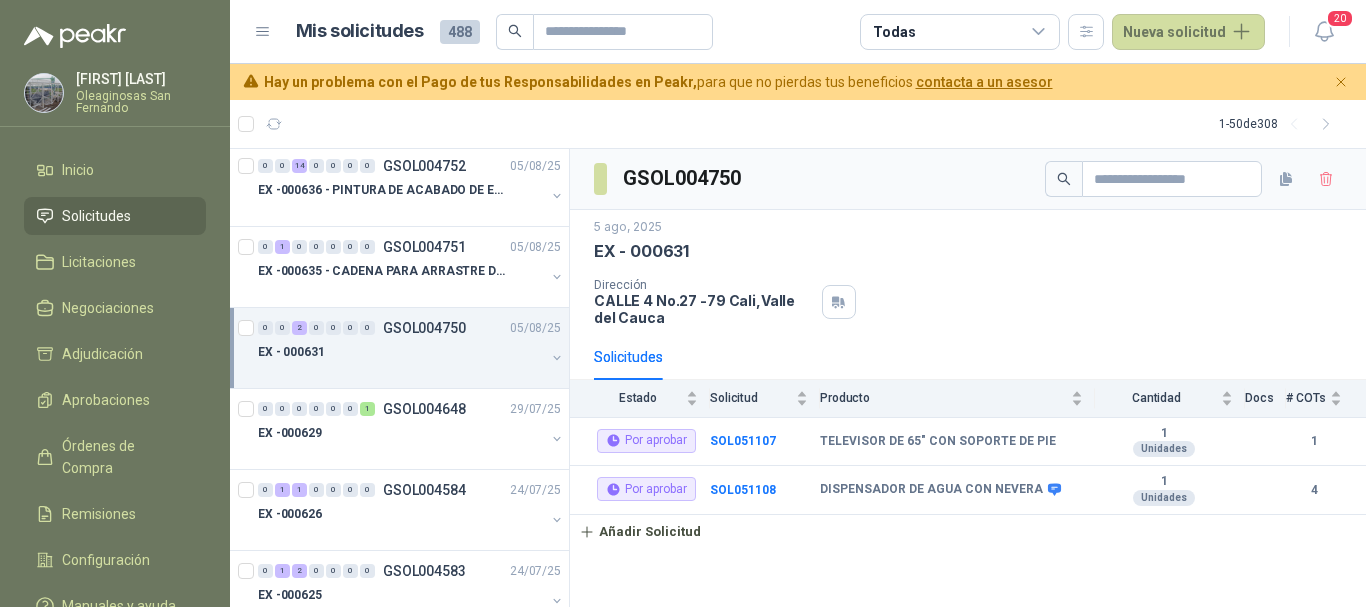 scroll, scrollTop: 200, scrollLeft: 0, axis: vertical 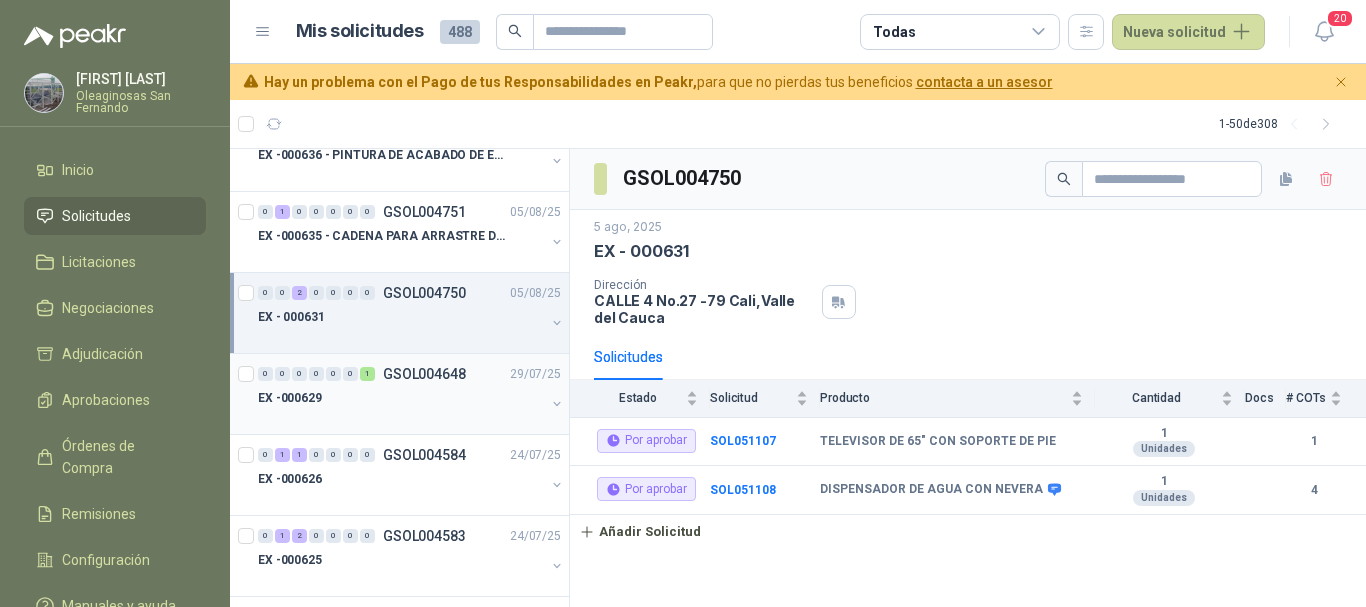 click at bounding box center [401, 418] 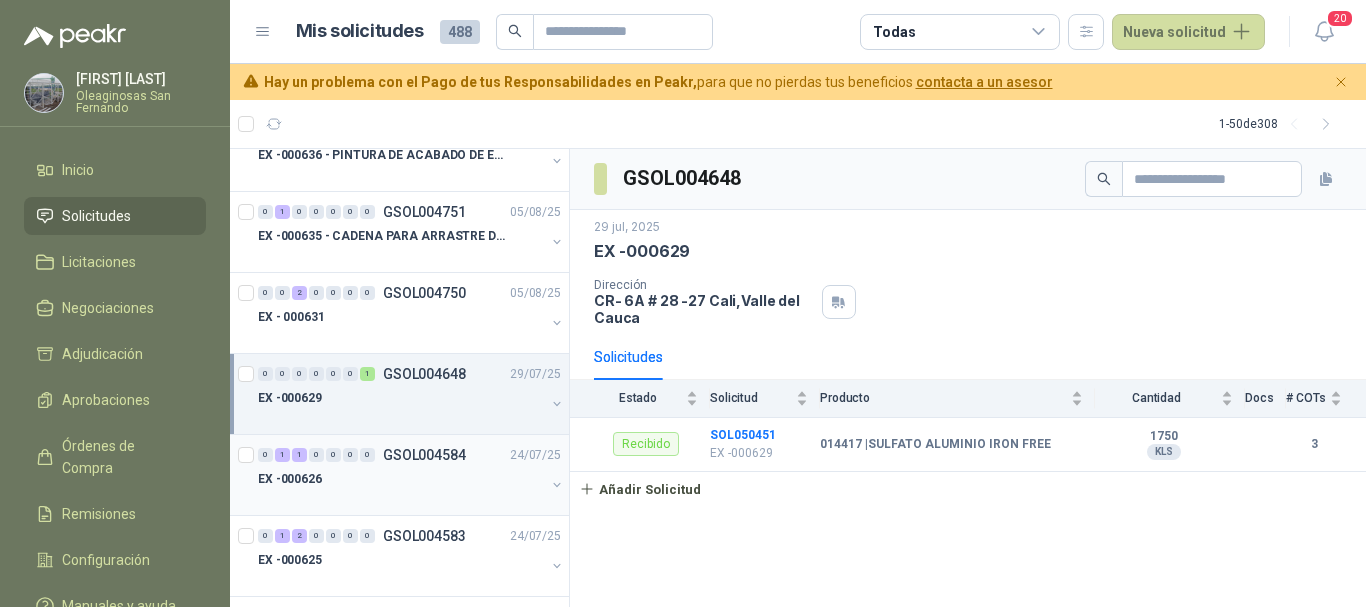 click on "EX -000626" at bounding box center [401, 479] 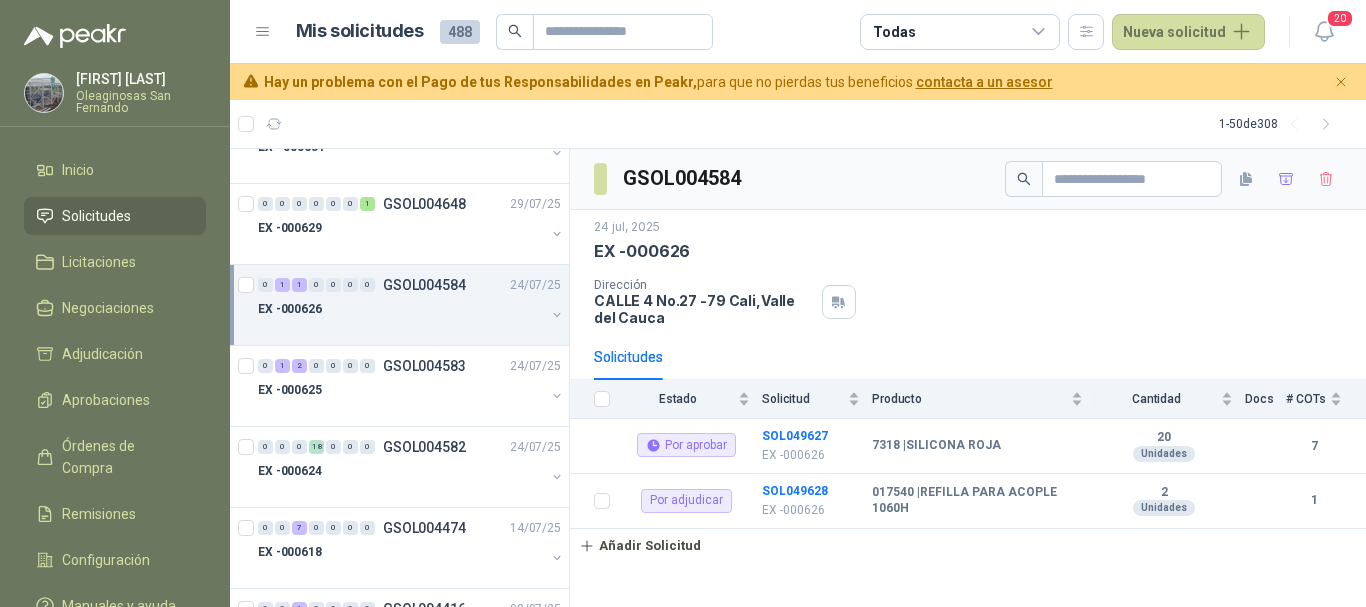 scroll, scrollTop: 400, scrollLeft: 0, axis: vertical 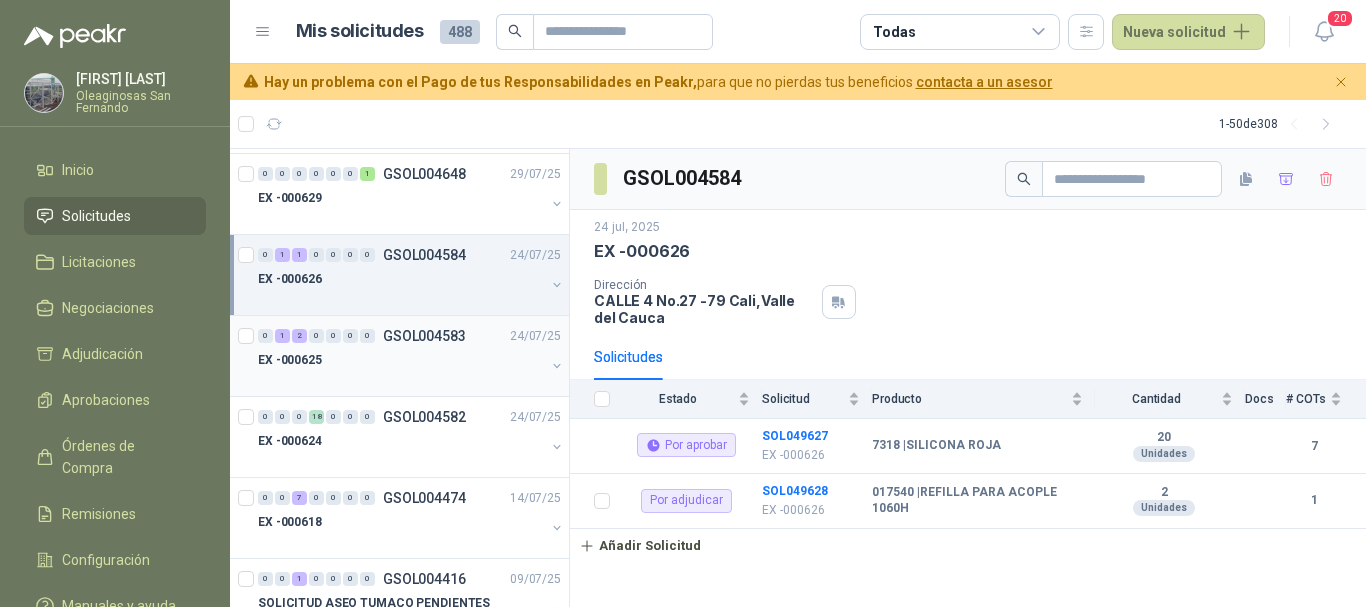 click at bounding box center [401, 380] 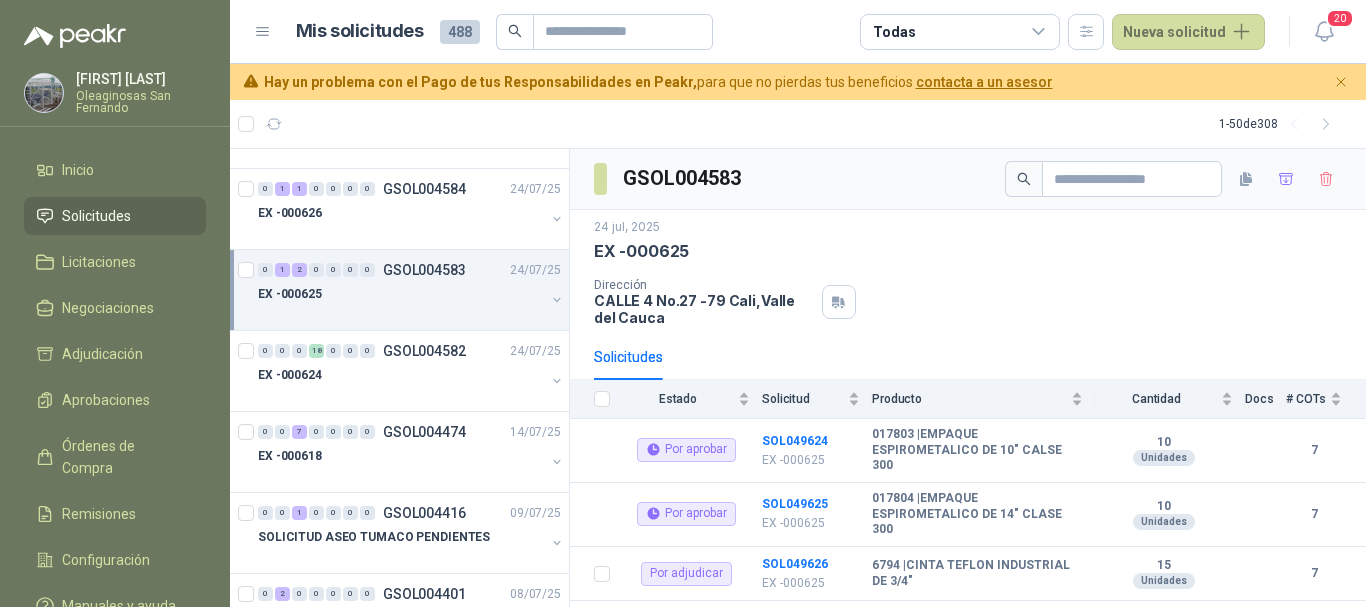 scroll, scrollTop: 500, scrollLeft: 0, axis: vertical 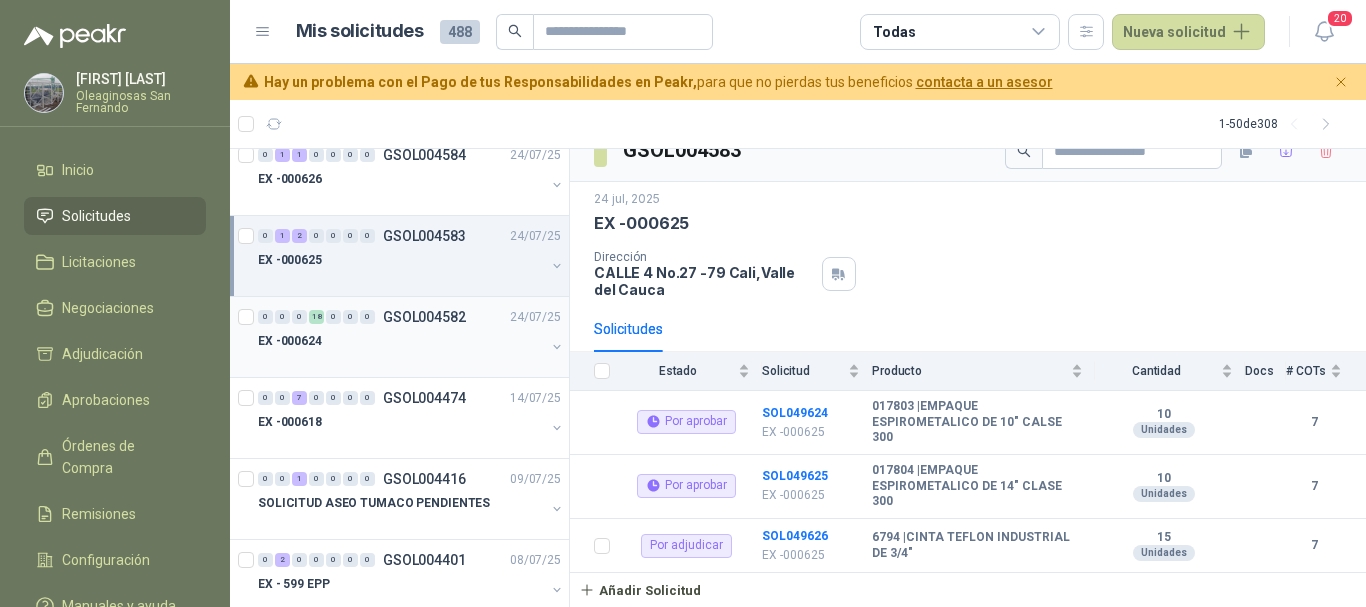 click on "EX -000624" at bounding box center (401, 341) 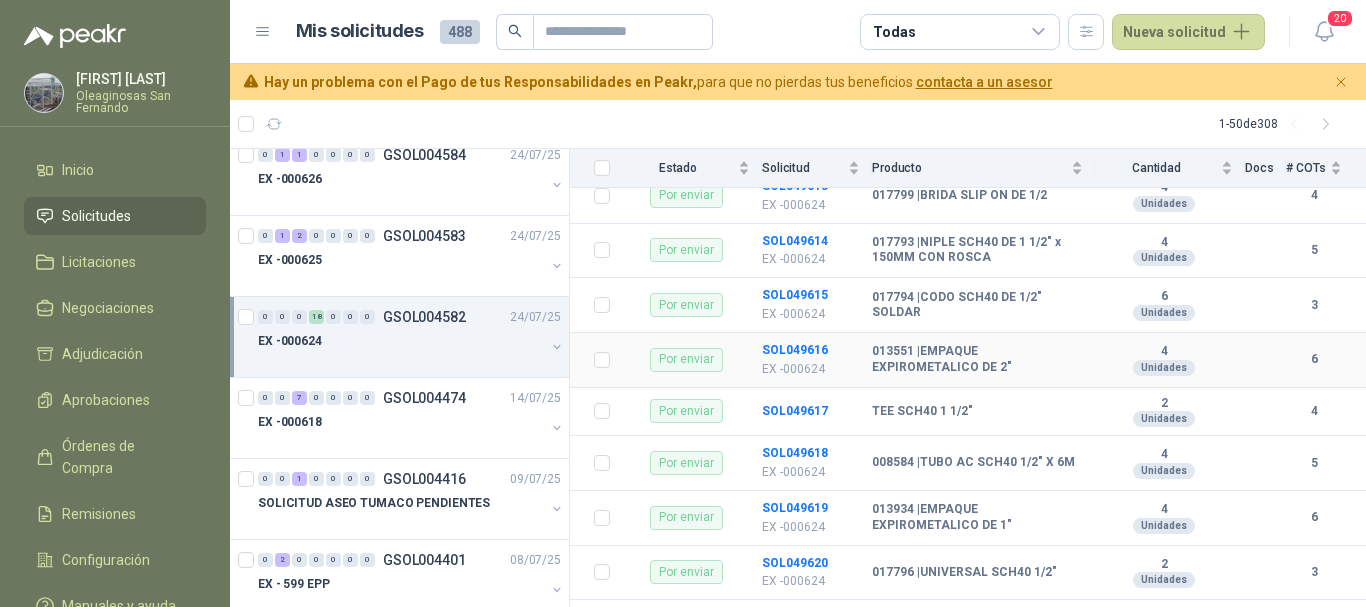 scroll, scrollTop: 700, scrollLeft: 0, axis: vertical 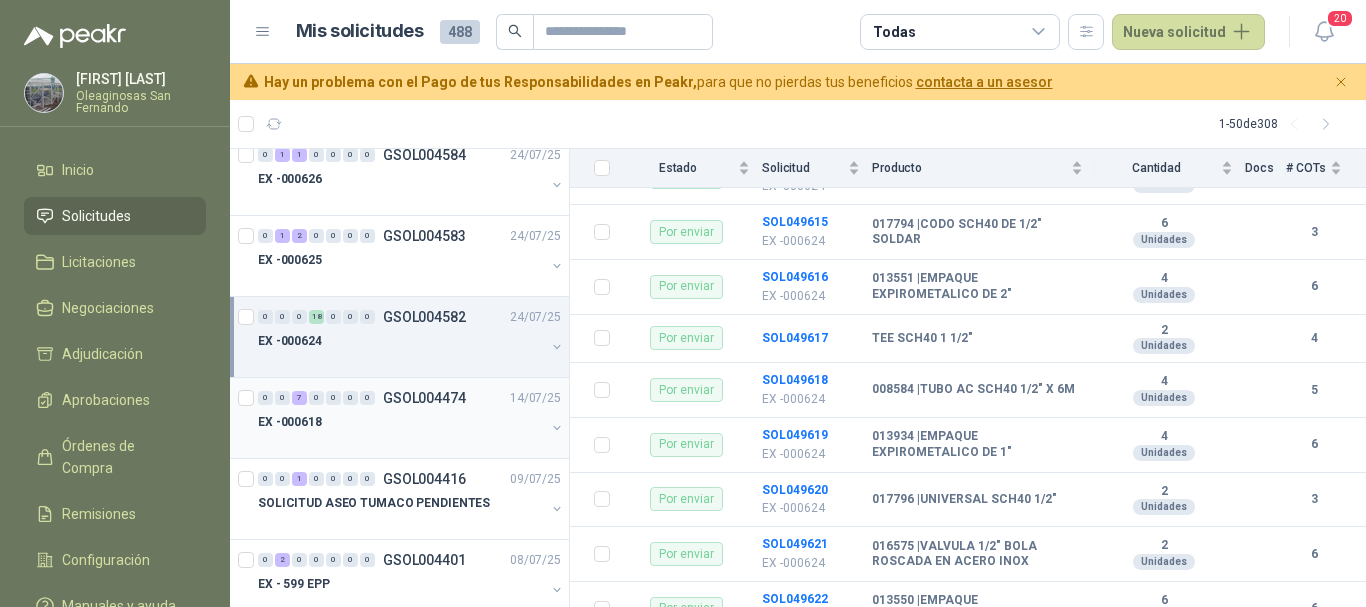 click on "EX -000618" at bounding box center [401, 422] 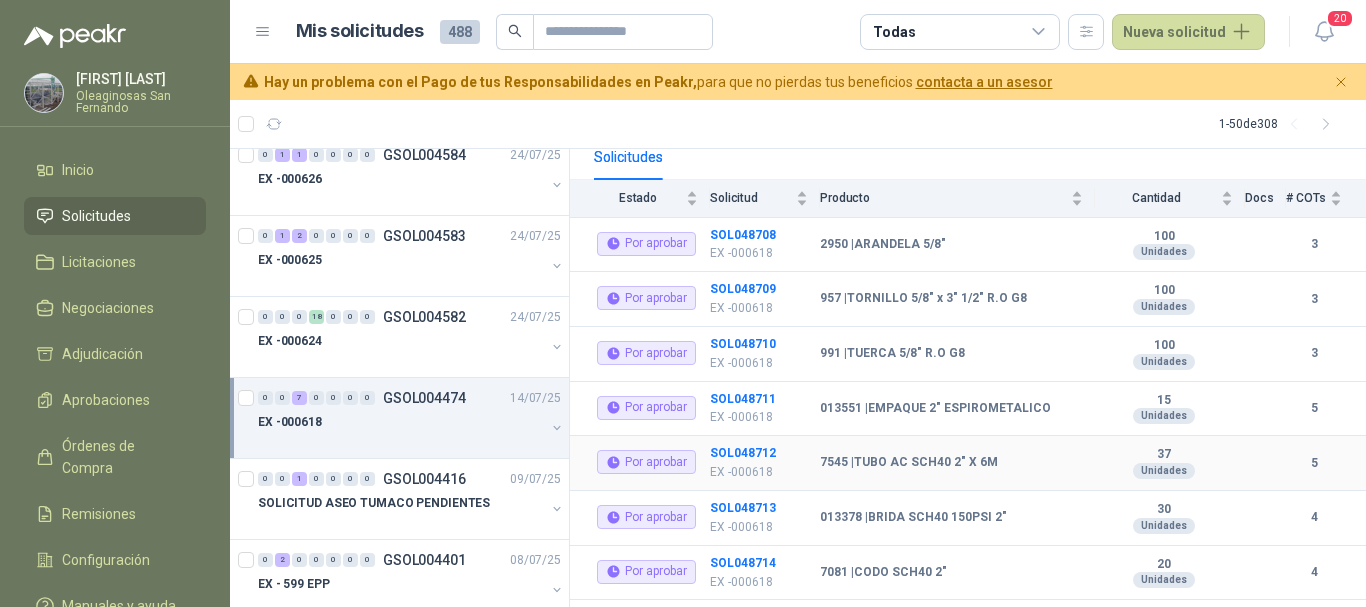 scroll, scrollTop: 227, scrollLeft: 0, axis: vertical 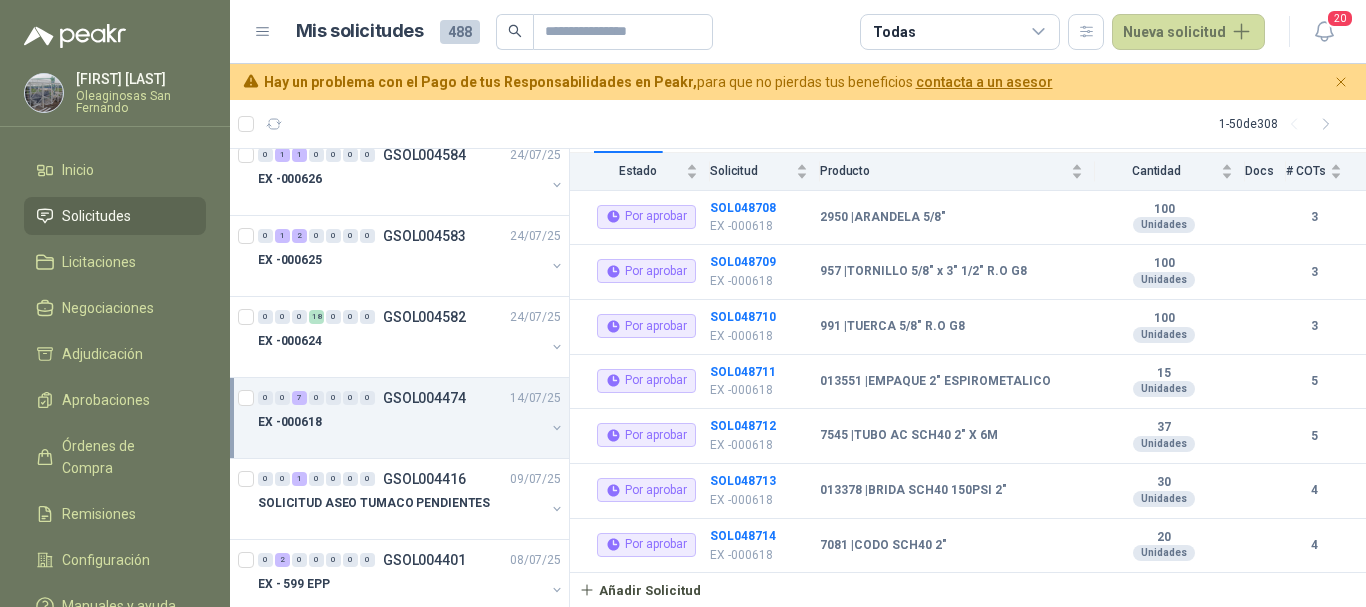 click on "EX -000618" at bounding box center (401, 422) 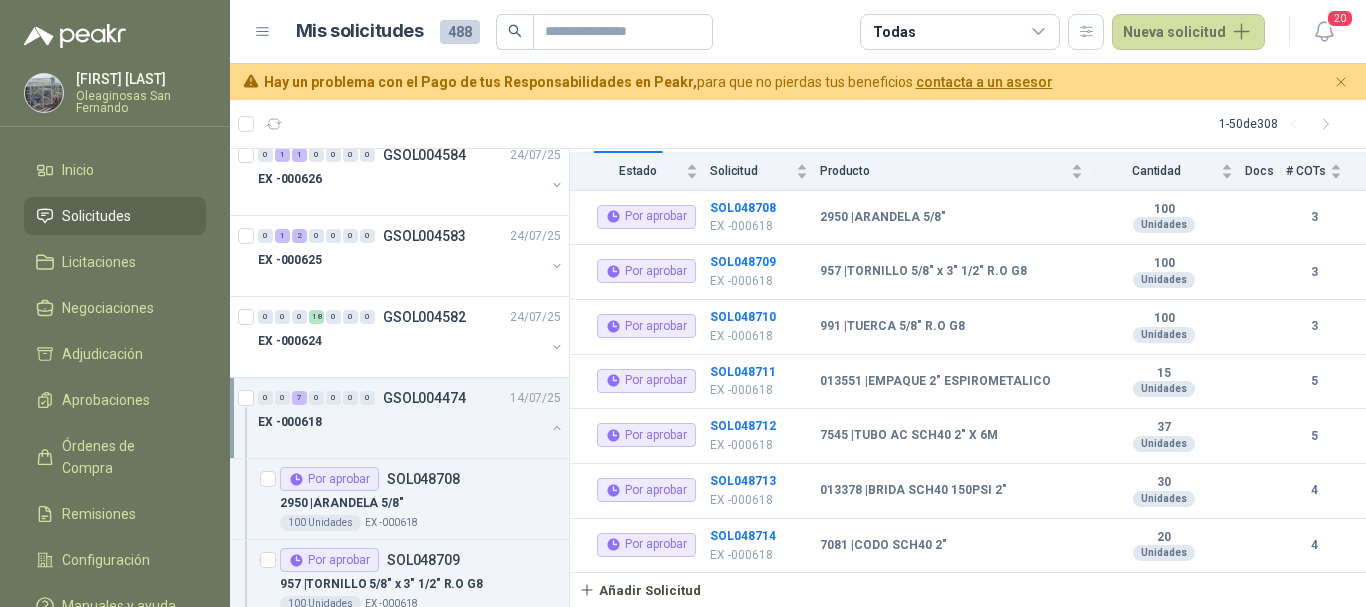 scroll, scrollTop: 1, scrollLeft: 0, axis: vertical 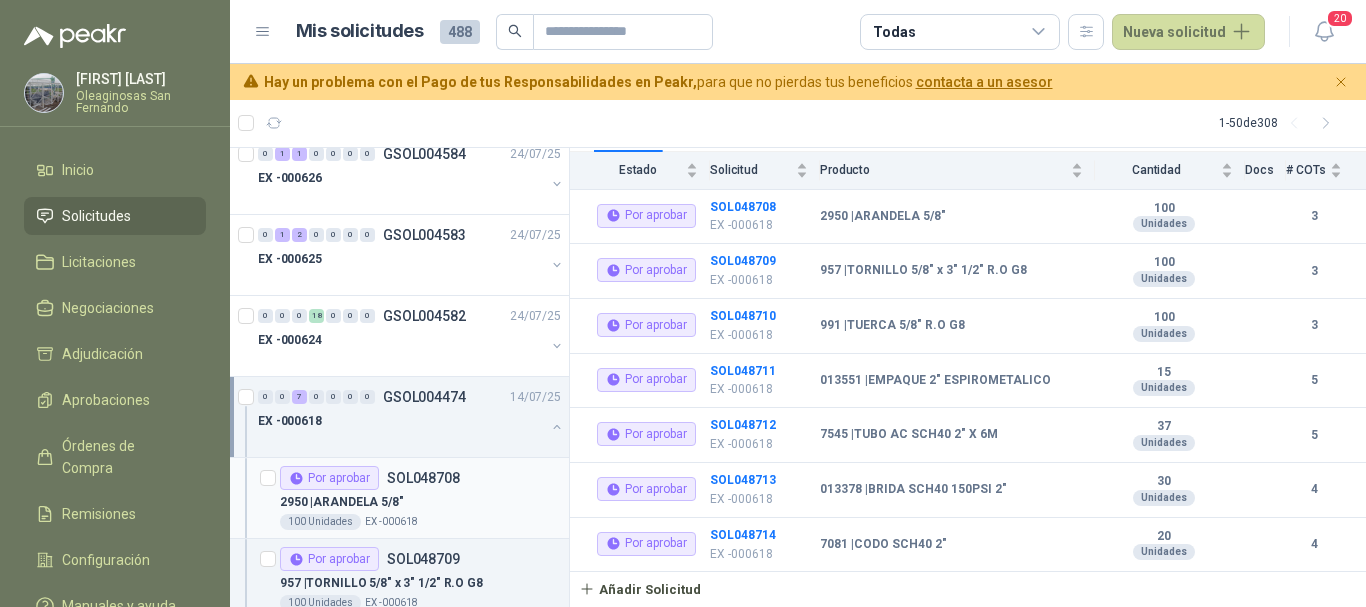 click on "2950 |  ARANDELA 5/8"" at bounding box center [420, 502] 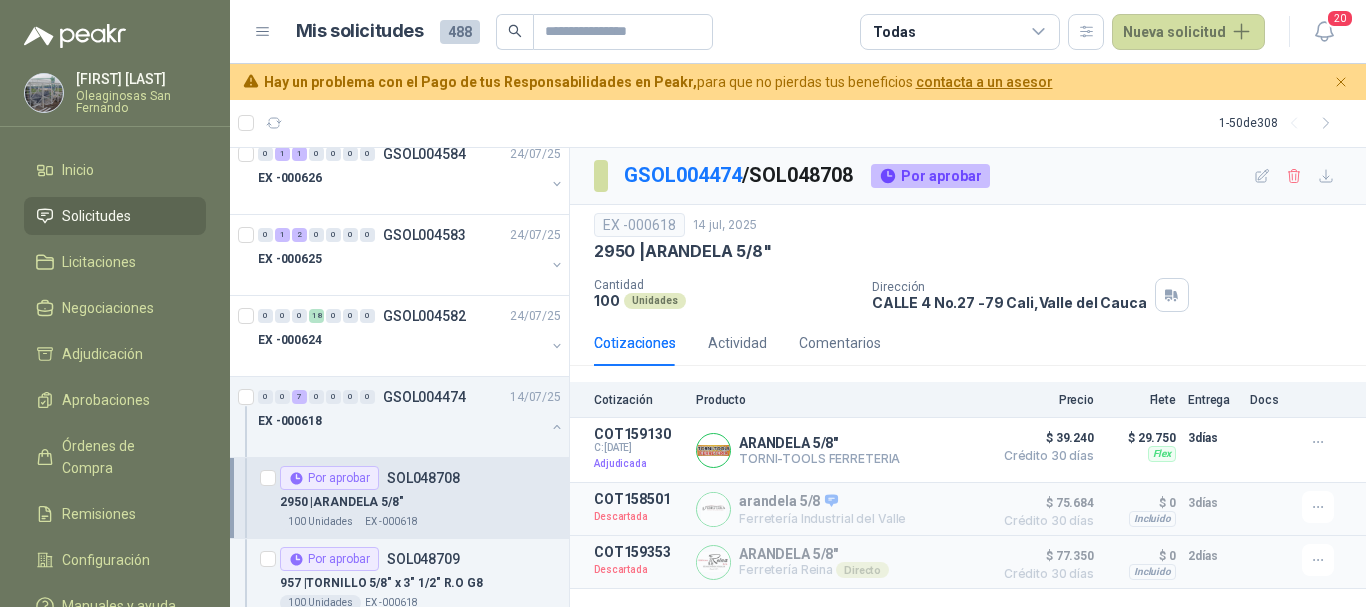 scroll, scrollTop: 600, scrollLeft: 0, axis: vertical 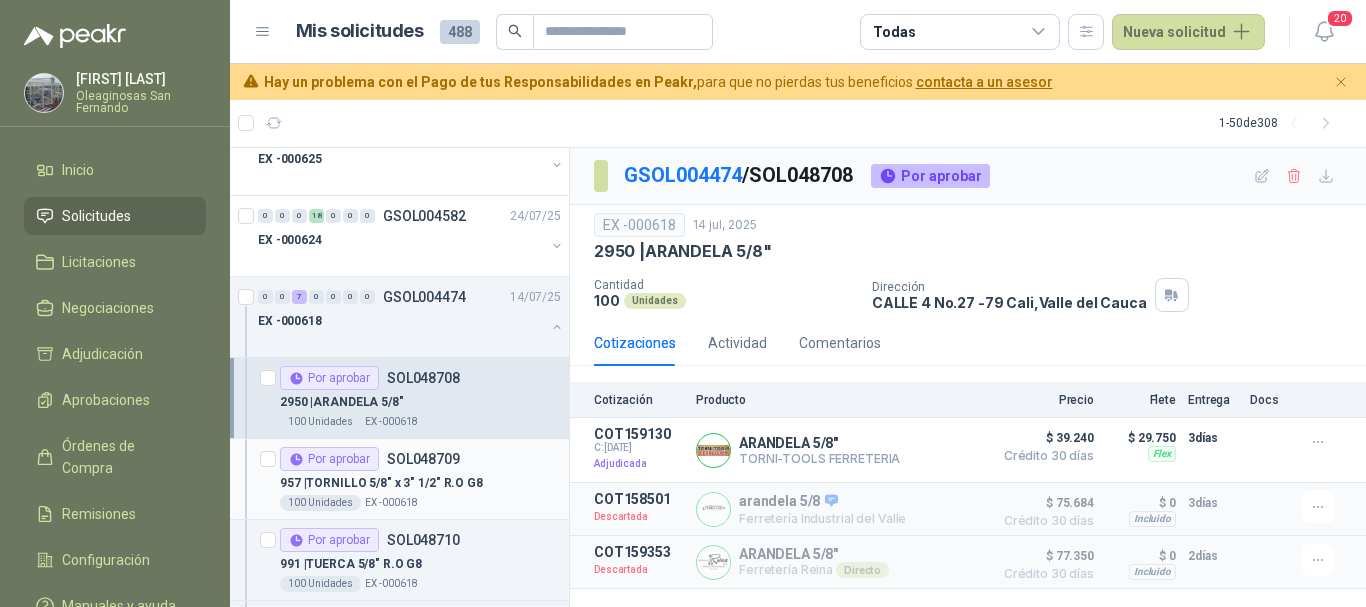 click on "957 |  TORNILLO 5/8" x 3" 1/2" R.O G8" at bounding box center [420, 483] 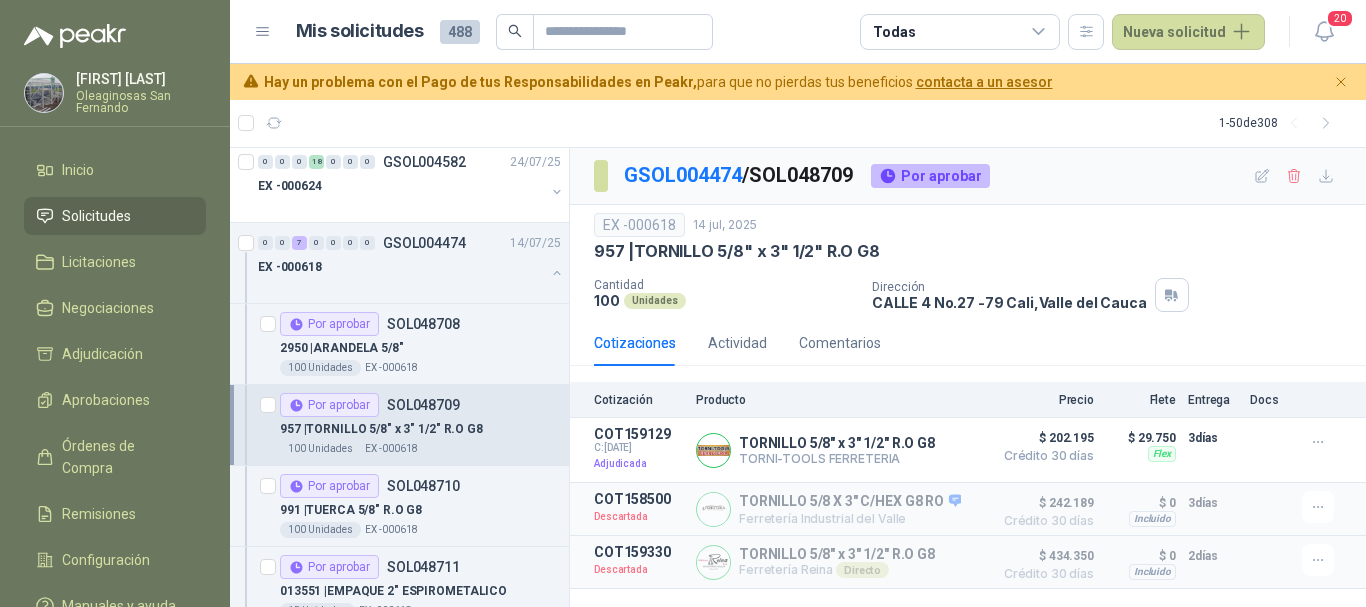 scroll, scrollTop: 700, scrollLeft: 0, axis: vertical 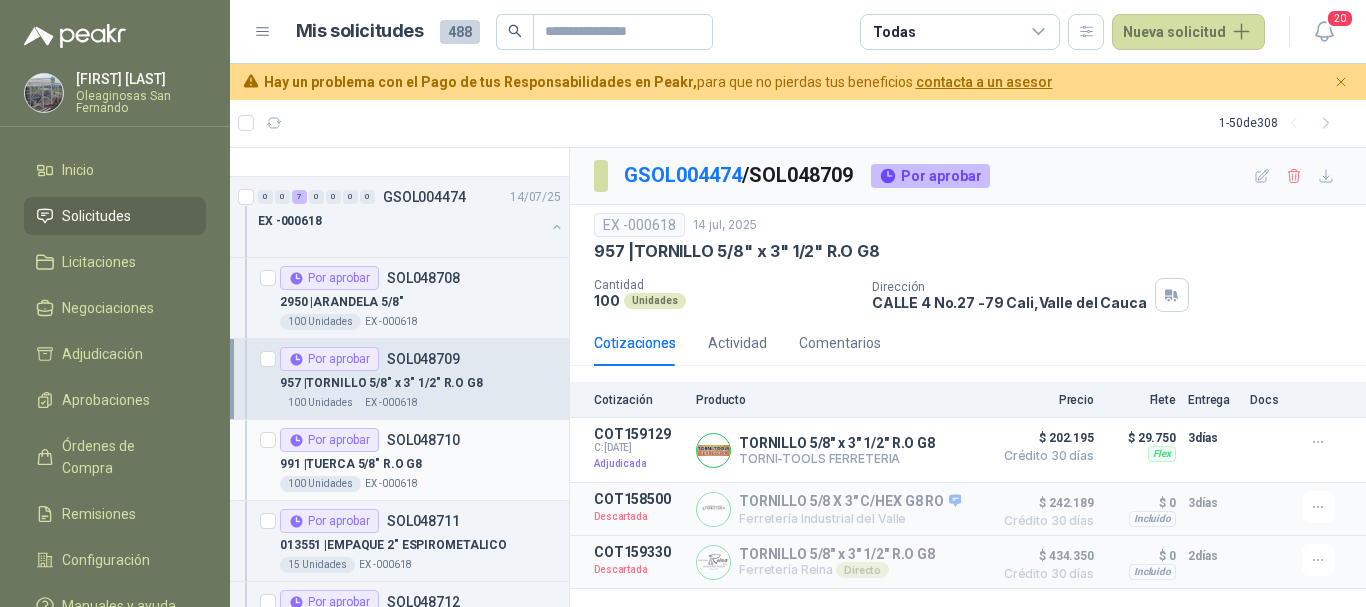 click on "991 |  TUERCA 5/8" R.O G8" at bounding box center (420, 464) 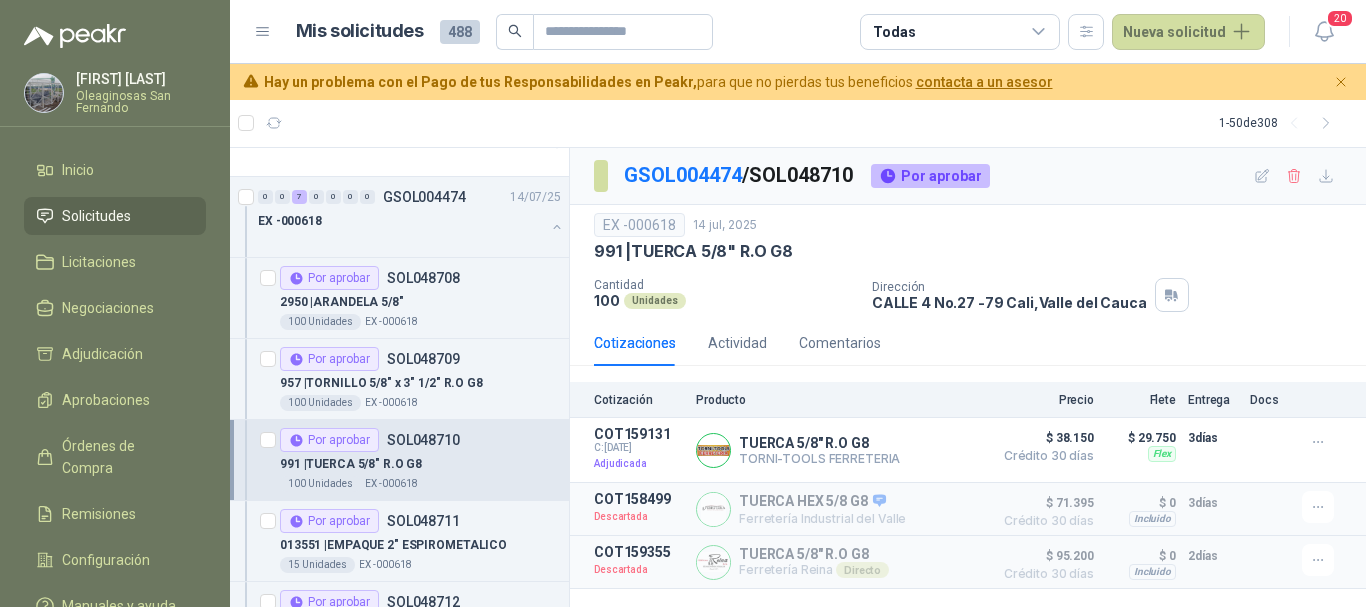 scroll, scrollTop: 800, scrollLeft: 0, axis: vertical 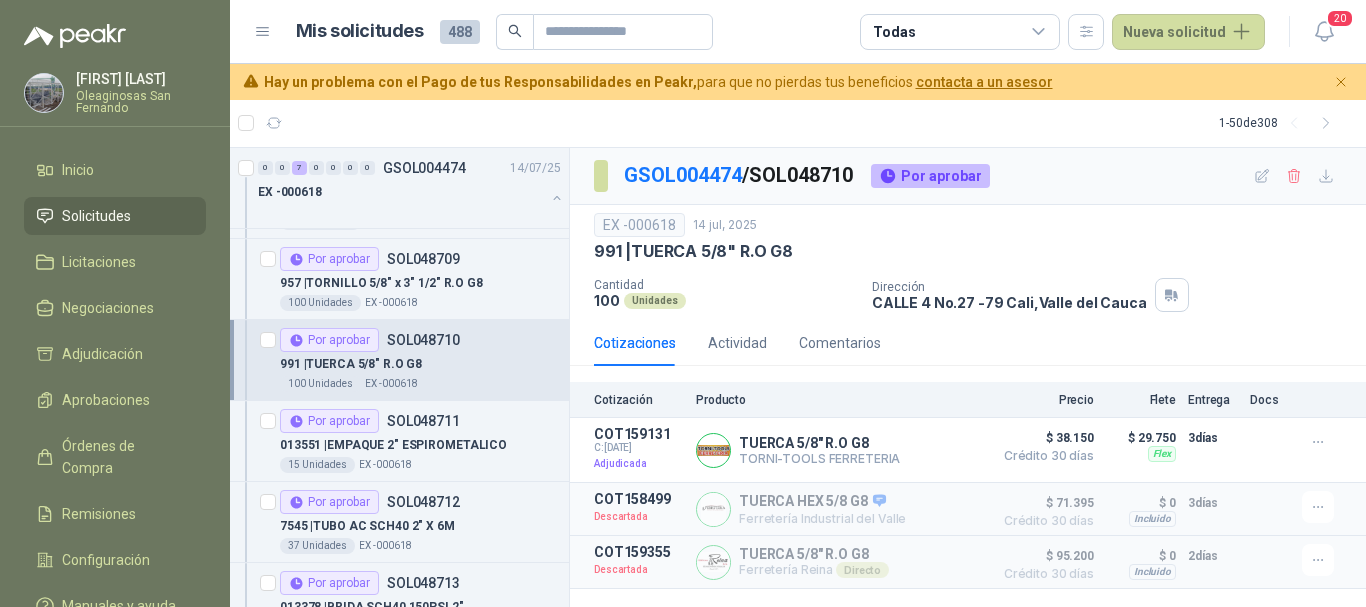 click on "15   Unidades EX -000618" at bounding box center (420, 465) 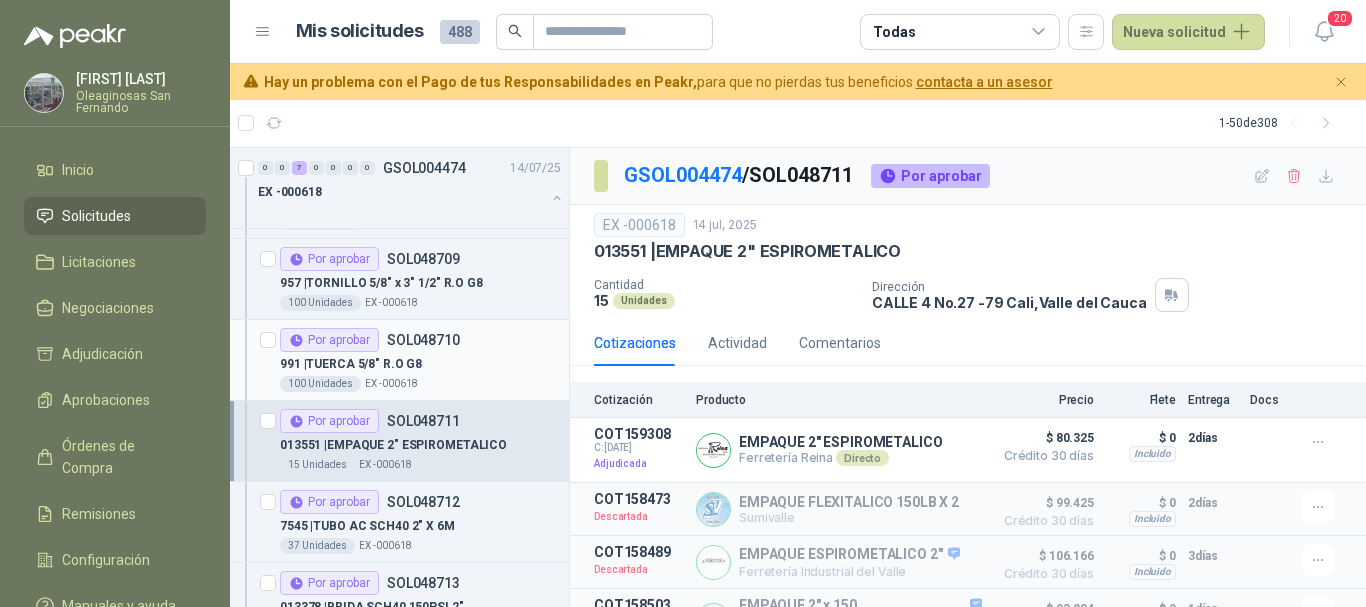 scroll, scrollTop: 900, scrollLeft: 0, axis: vertical 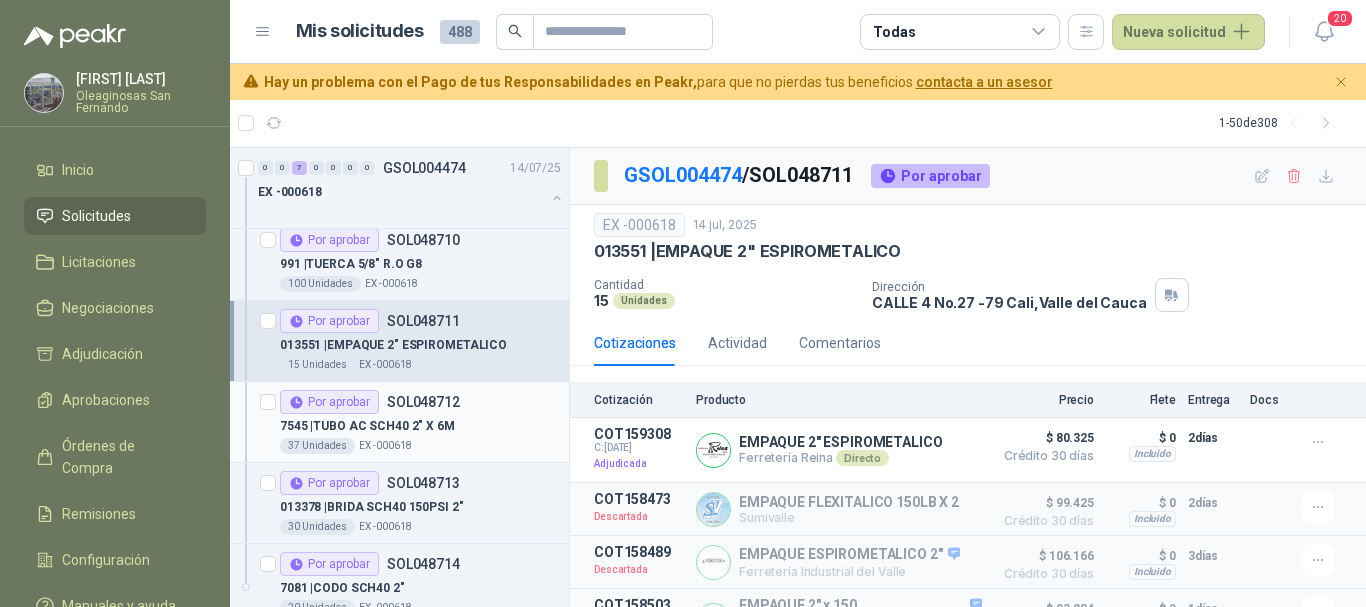 click on "7545 |  TUBO AC SCH40 2" X 6M" at bounding box center (420, 426) 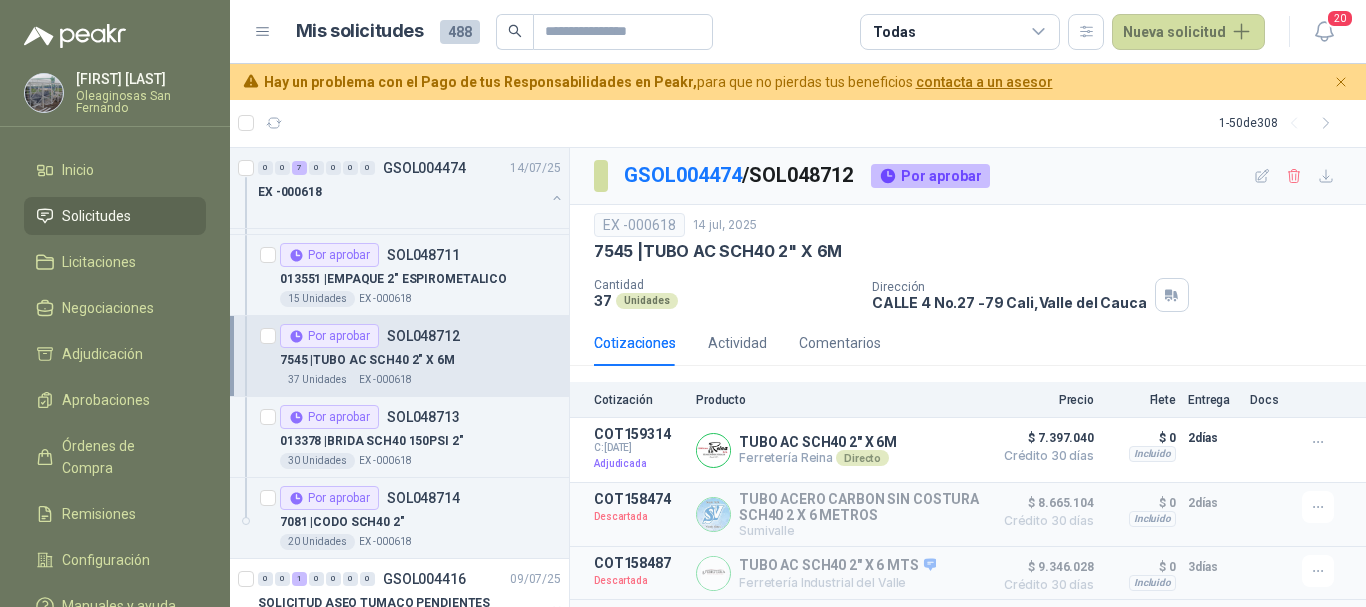 scroll, scrollTop: 1000, scrollLeft: 0, axis: vertical 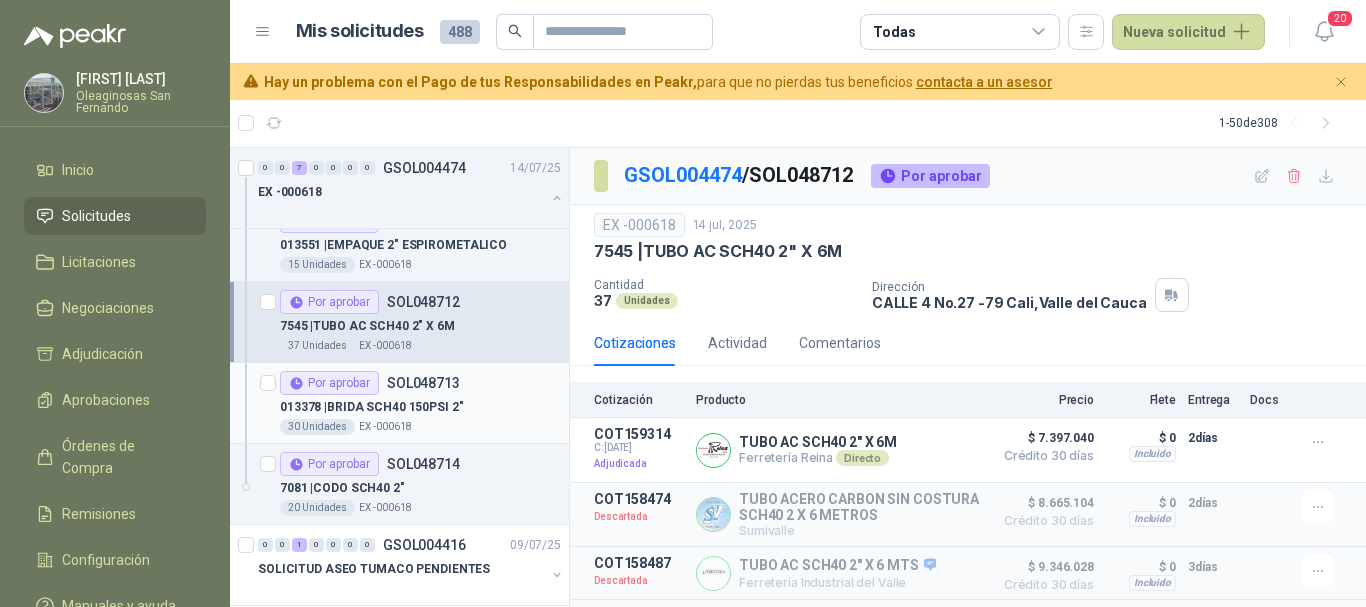 click on "[NUMBER] |  BRIDA SCH40 150PSI 2"" at bounding box center (420, 407) 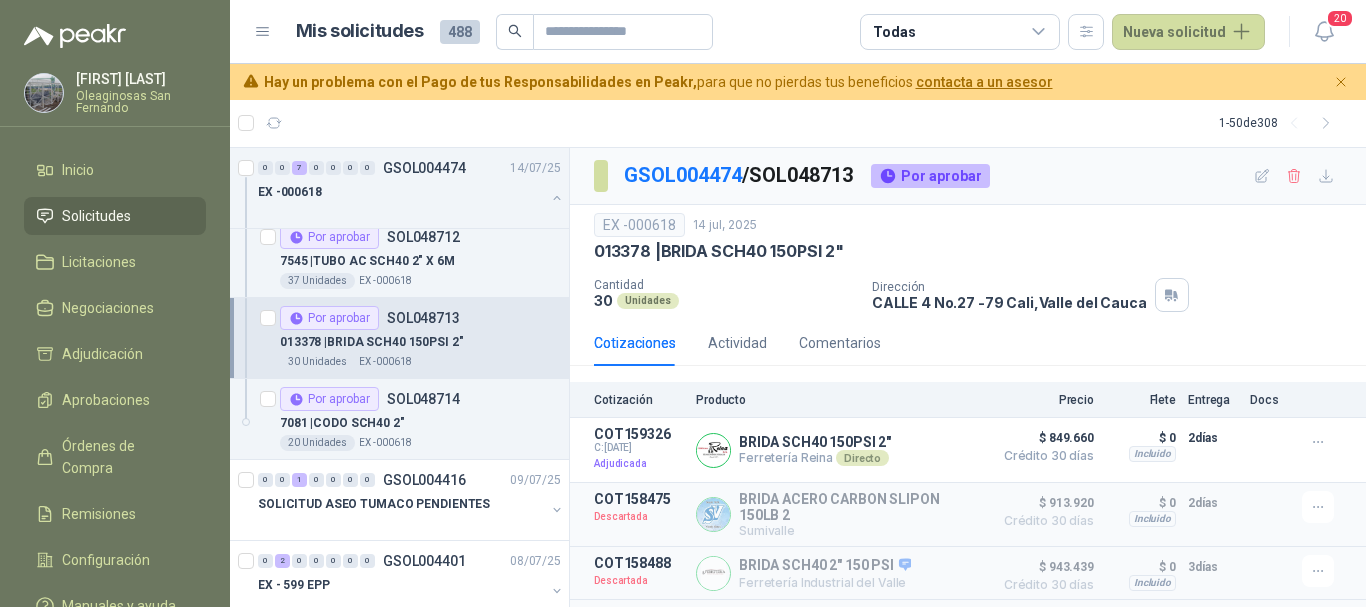 scroll, scrollTop: 1100, scrollLeft: 0, axis: vertical 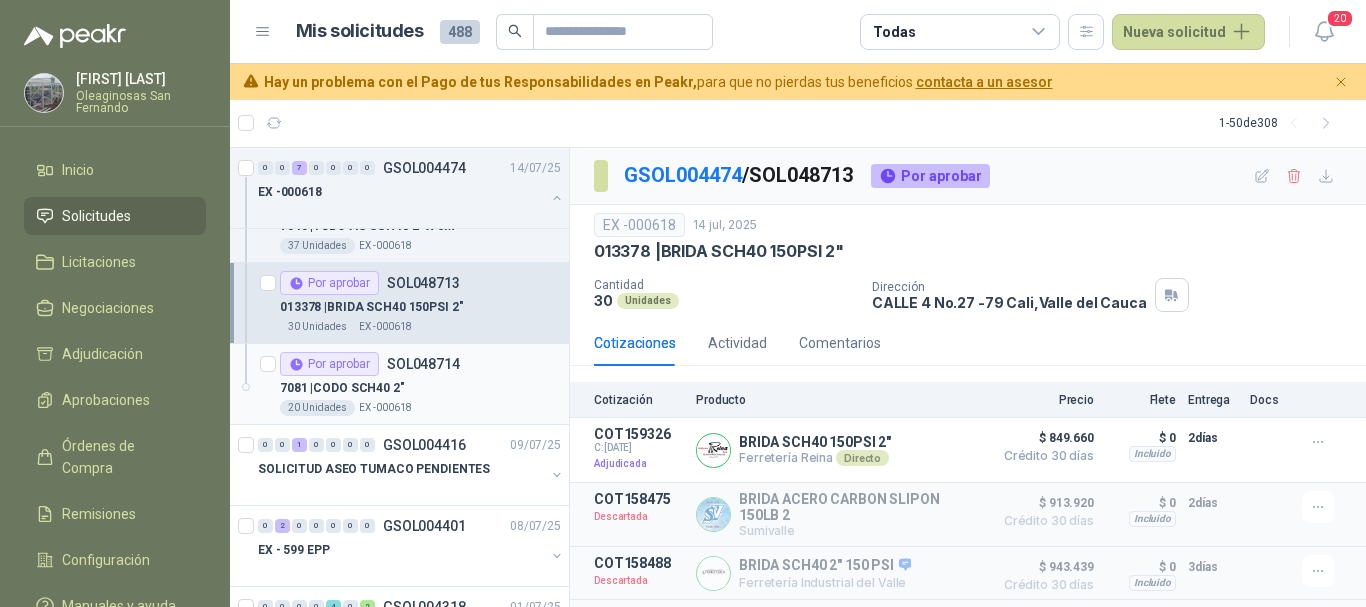 click on "[NUMBER] |  CODO SCH40 2"" at bounding box center (420, 388) 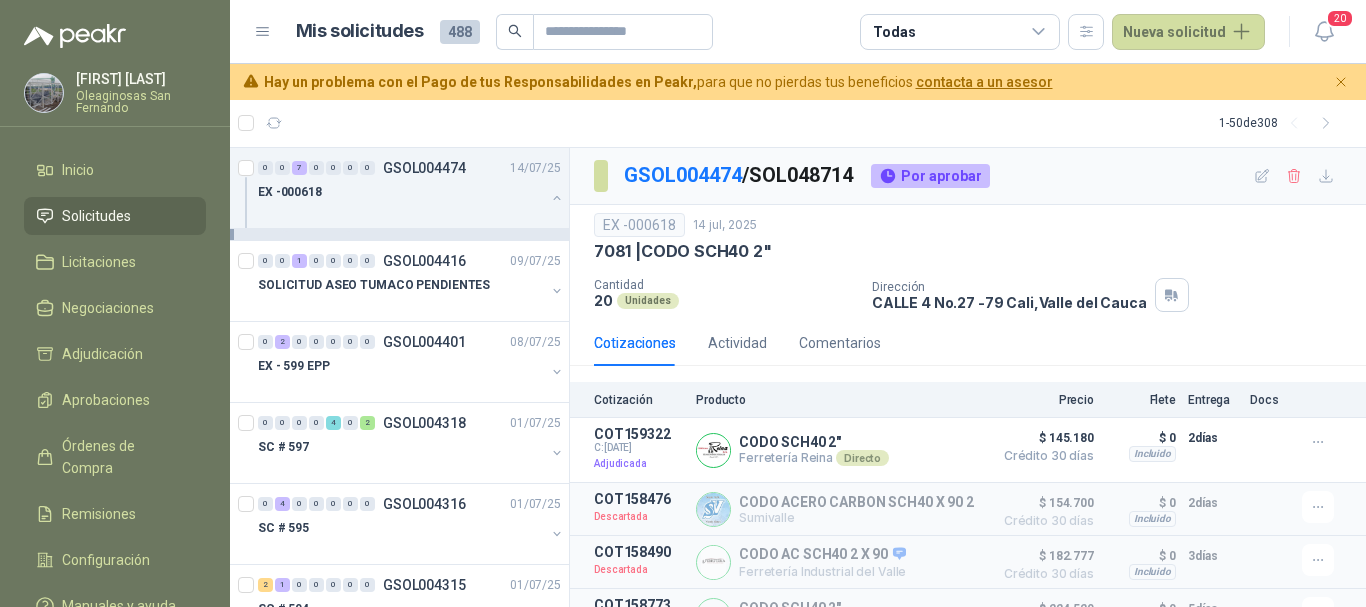 scroll, scrollTop: 1300, scrollLeft: 0, axis: vertical 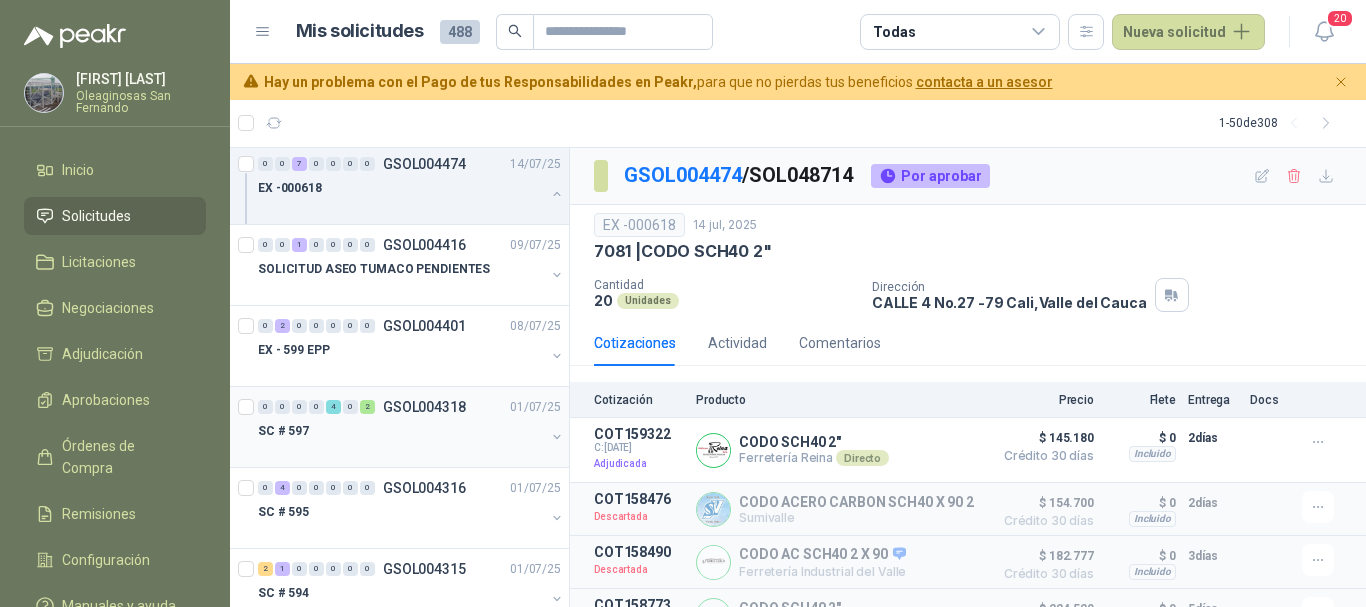 click on "SC # 597" at bounding box center [401, 431] 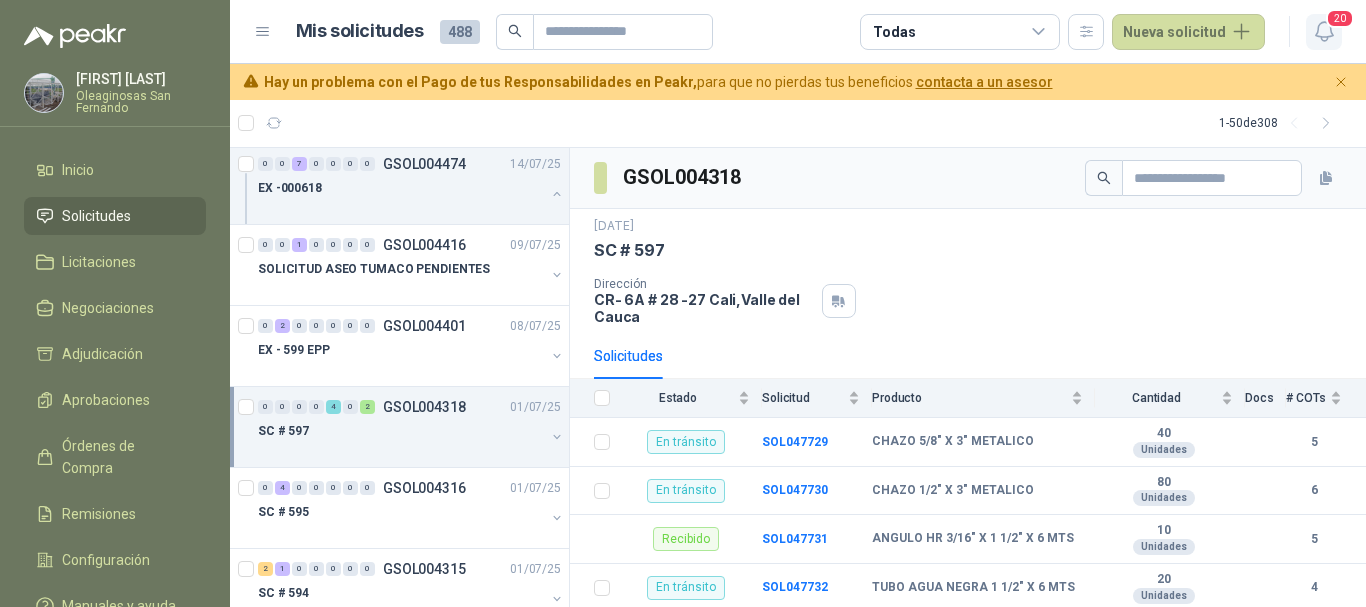 click on "20" at bounding box center [1340, 18] 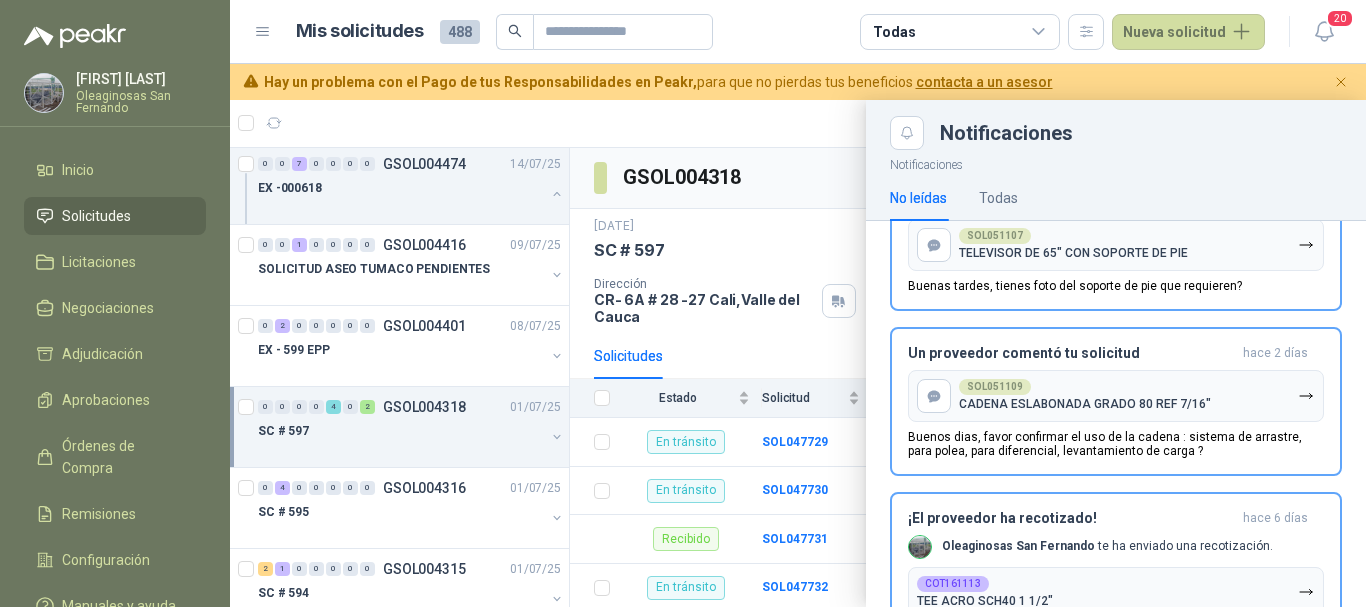 scroll, scrollTop: 900, scrollLeft: 0, axis: vertical 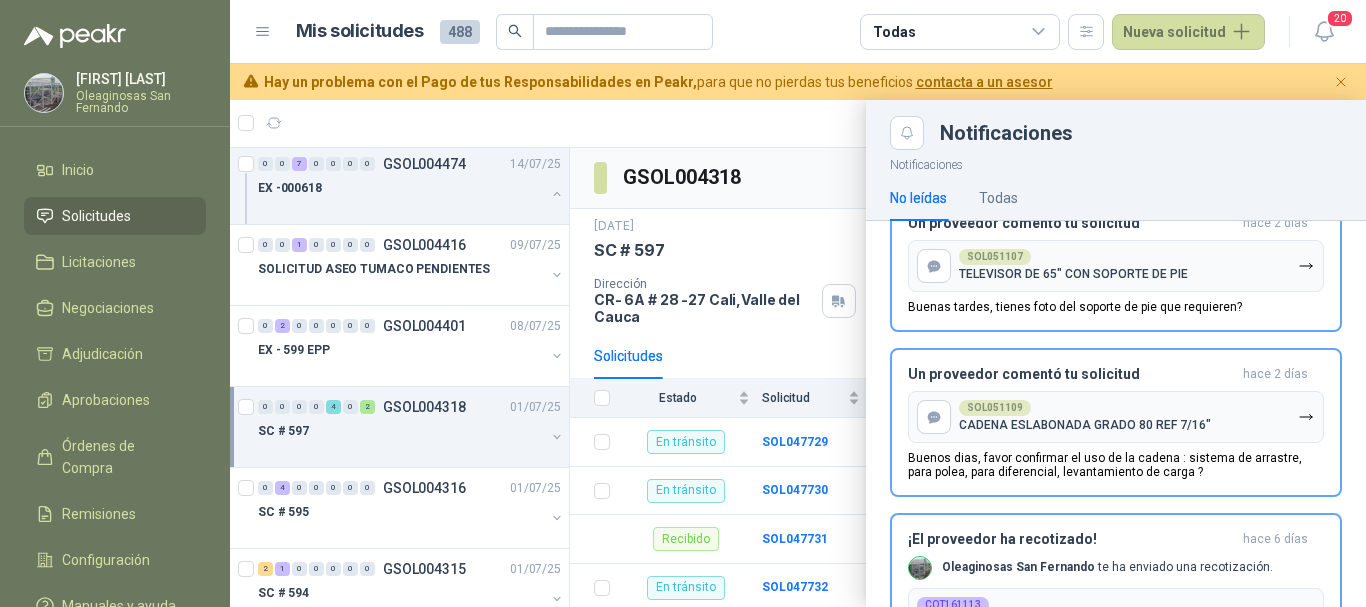 click on "Mis solicitudes 488 Todas Nueva solicitud" at bounding box center (781, 32) 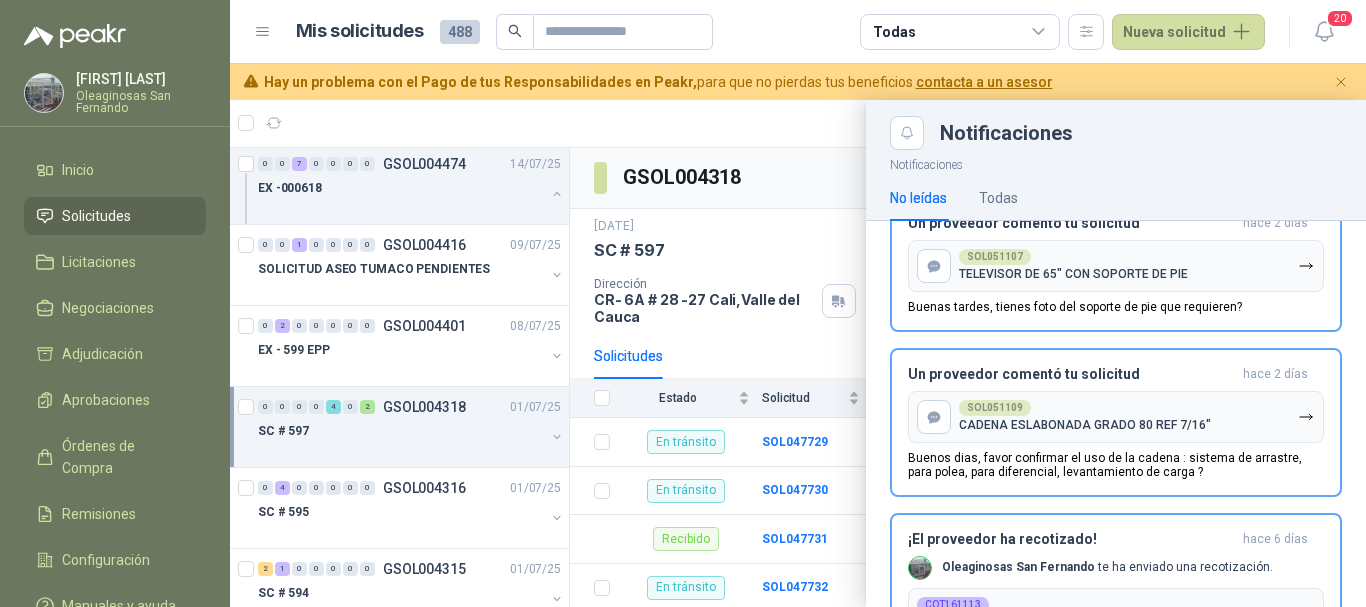 click at bounding box center (798, 353) 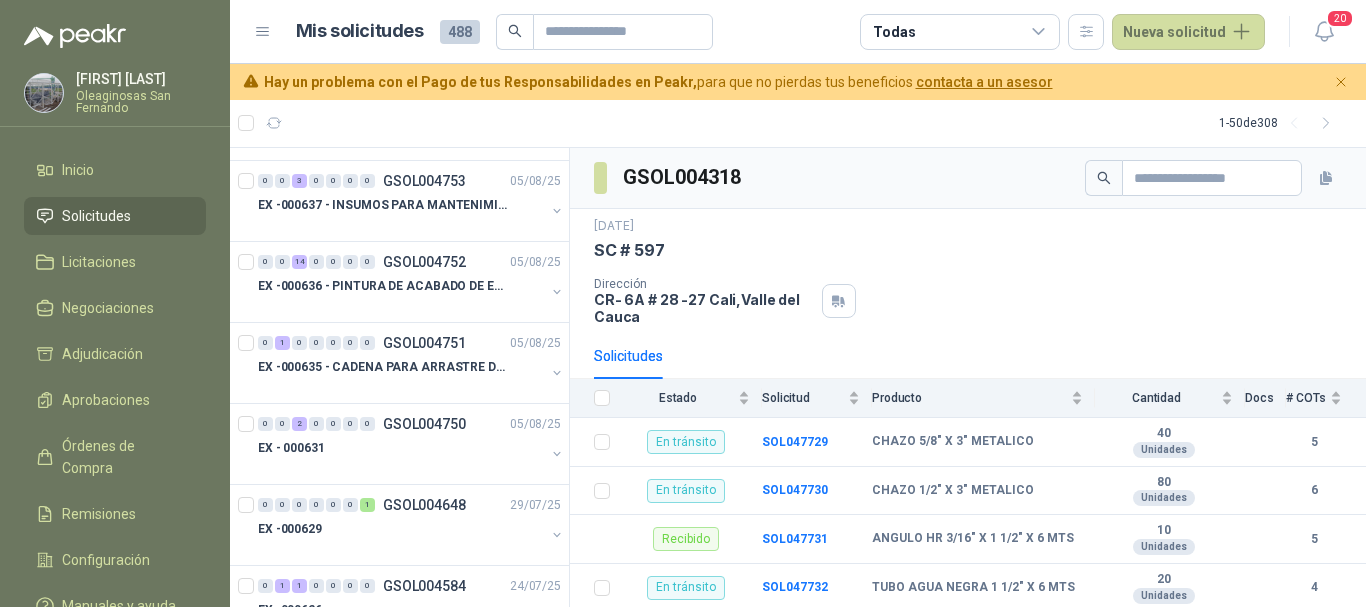 scroll, scrollTop: 0, scrollLeft: 0, axis: both 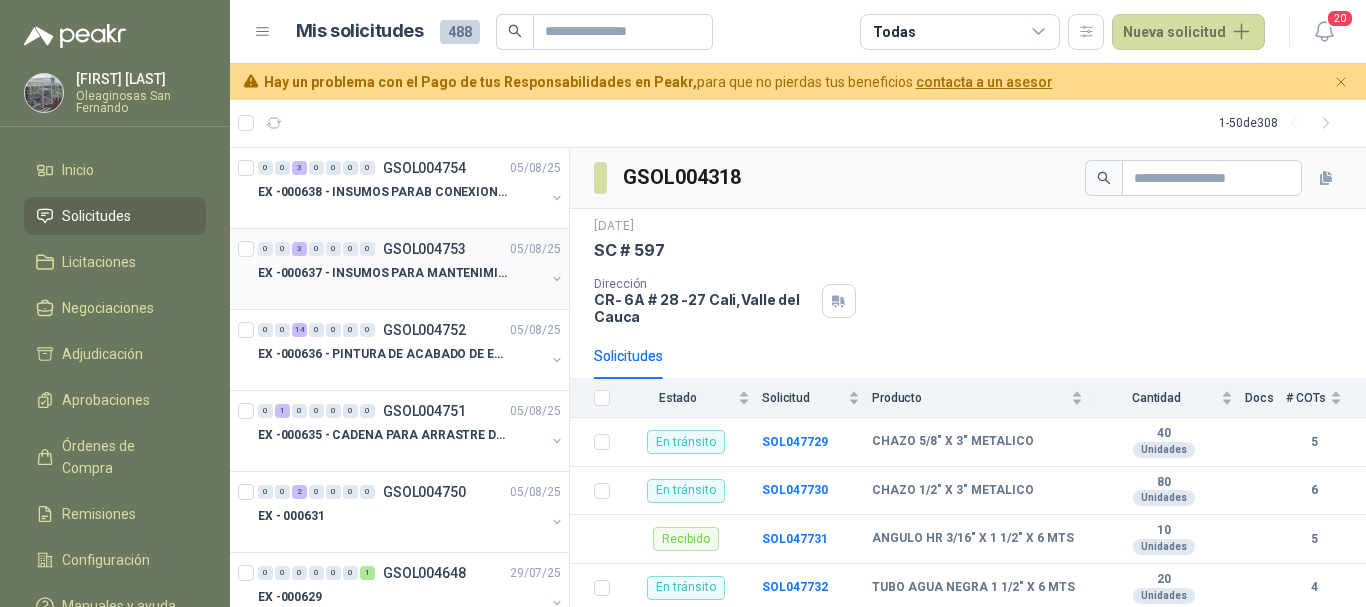 click on "EX -000637 - INSUMOS PARA MANTENIMINENTO MECANICO" at bounding box center [401, 273] 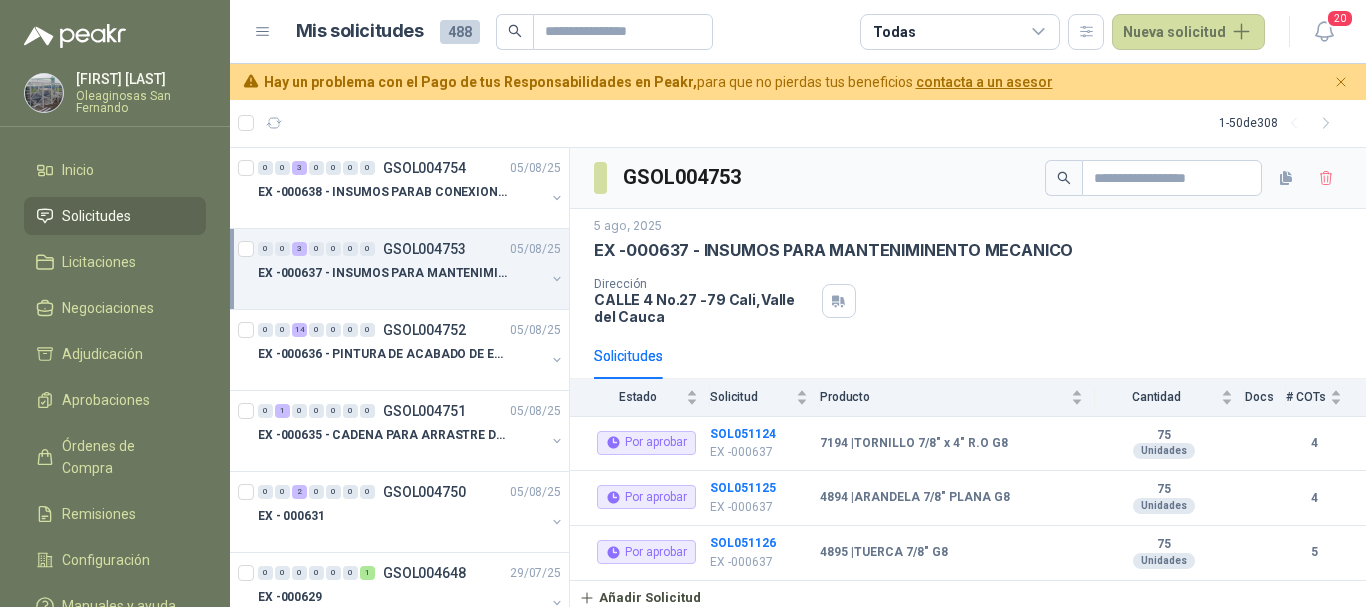 click at bounding box center [401, 293] 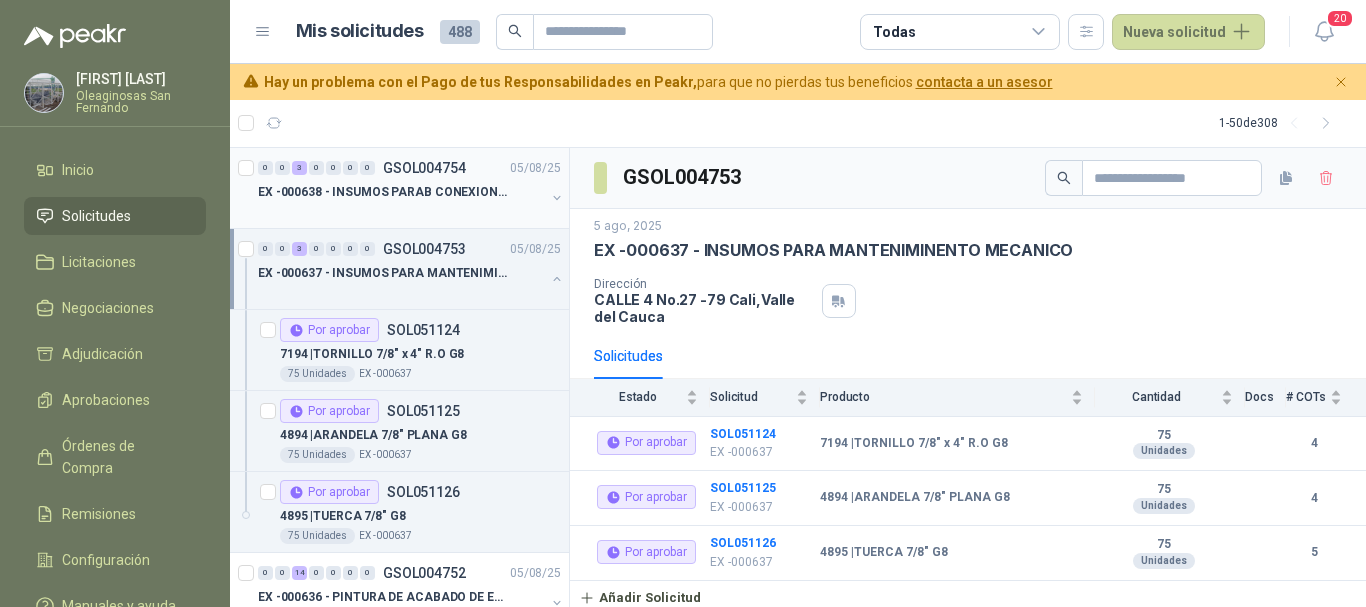 click at bounding box center [401, 212] 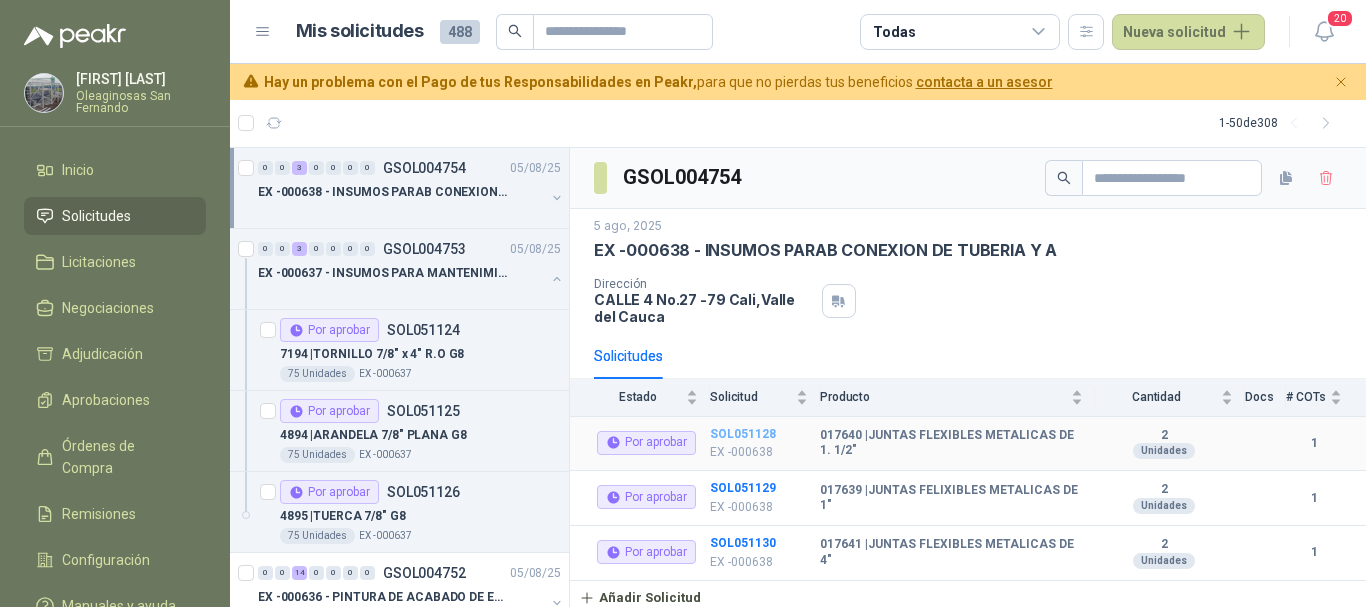 click on "SOL051128" at bounding box center [743, 434] 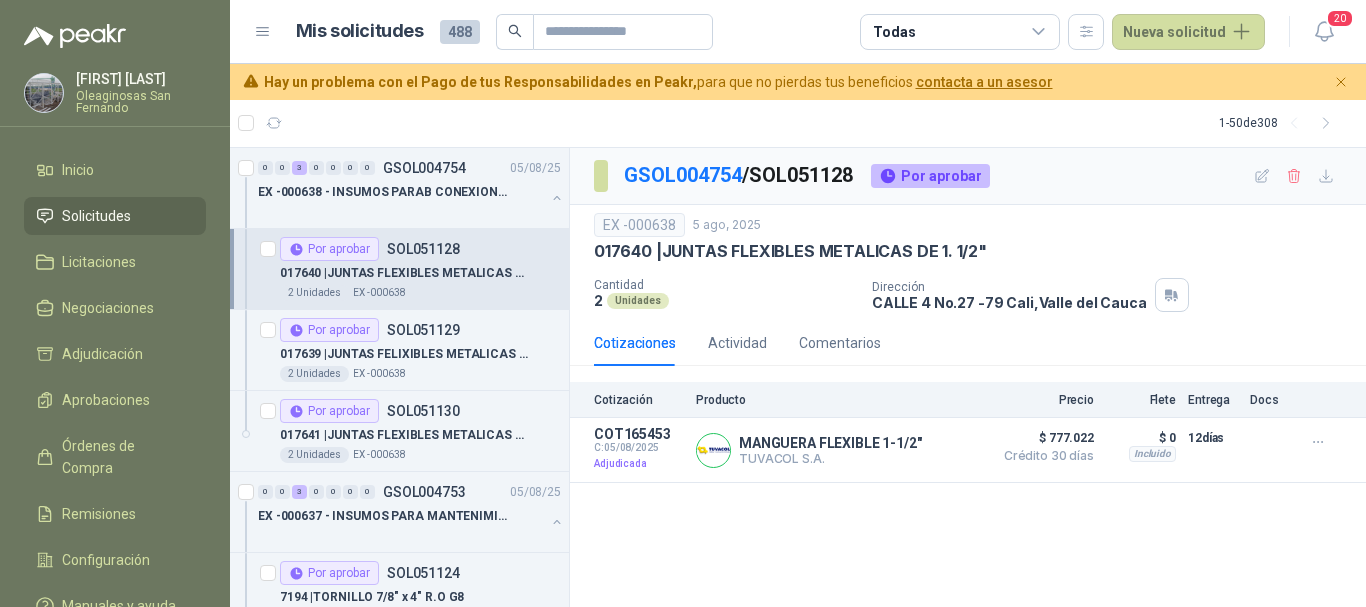 click on "1 - 50  de  308" at bounding box center [798, 123] 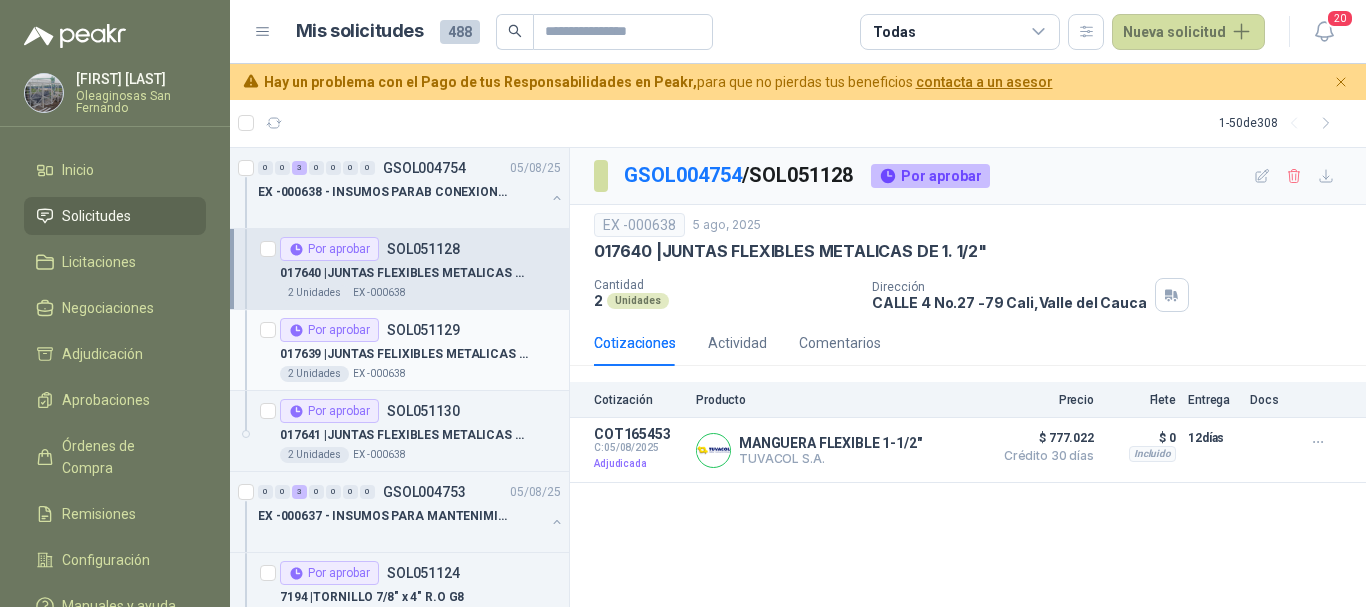 click on "017639 |  JUNTAS FELIXIBLES METALICAS DE 1"" at bounding box center (420, 354) 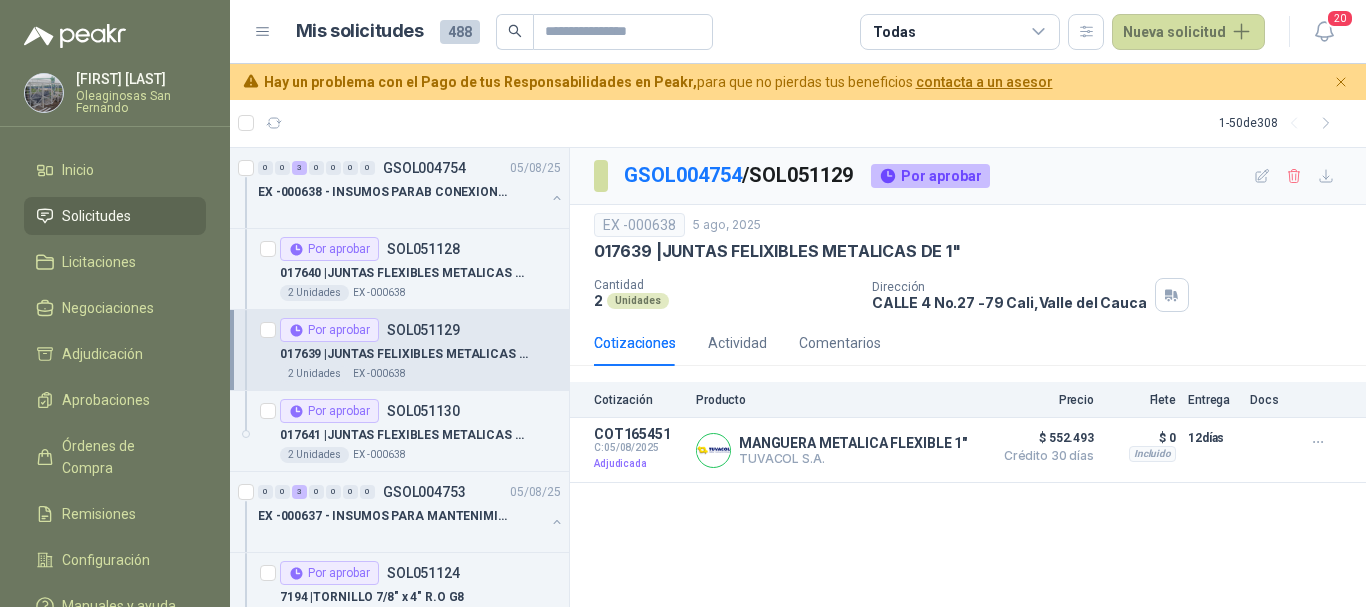 click on "1 - 50  de  308" at bounding box center (798, 123) 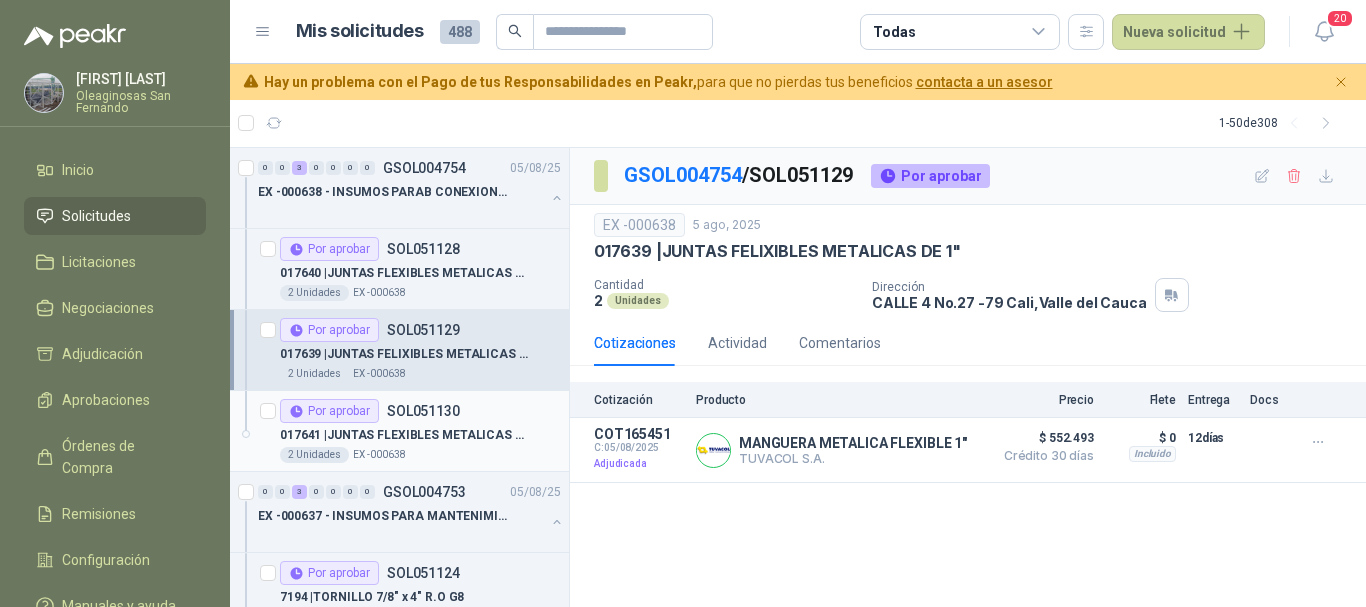 click on "017641 |  JUNTAS FLEXIBLES METALICAS DE 4"" at bounding box center [404, 435] 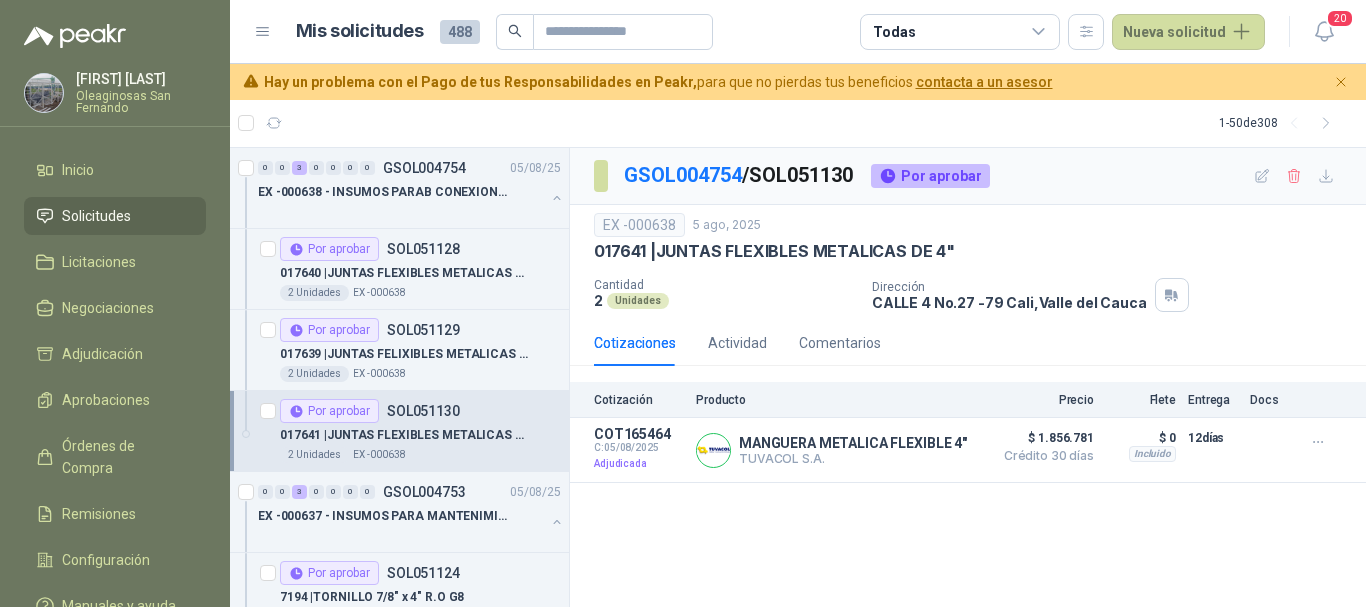 click on "1 - 50  de  308" at bounding box center (798, 123) 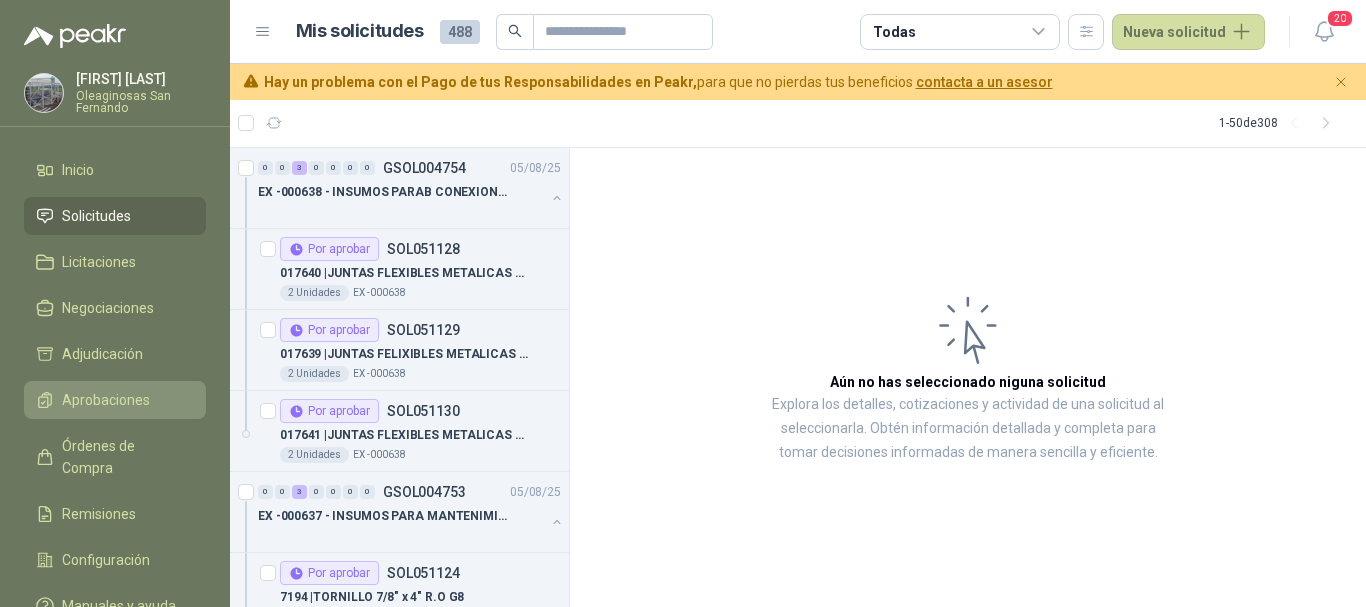 click on "Aprobaciones" at bounding box center [106, 400] 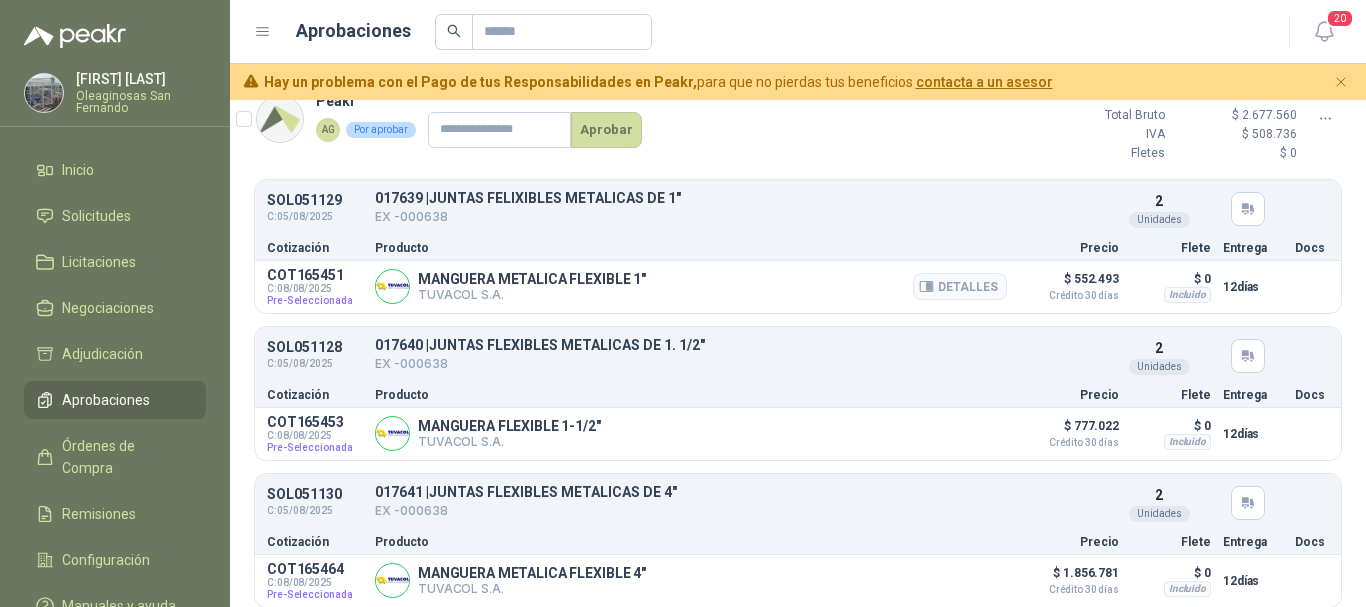 scroll, scrollTop: 3500, scrollLeft: 0, axis: vertical 